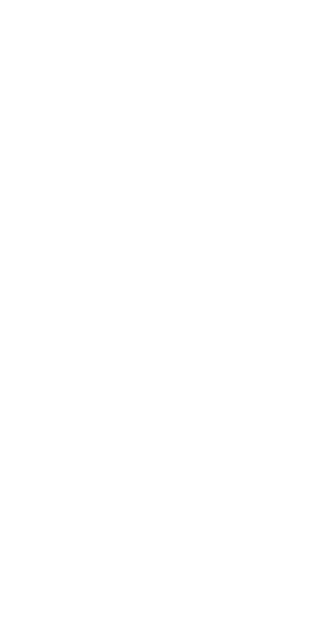 scroll, scrollTop: 0, scrollLeft: 0, axis: both 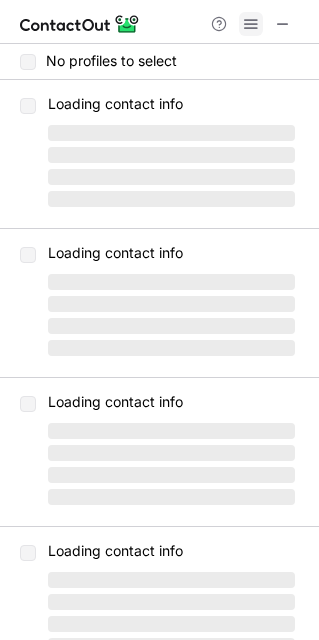 click at bounding box center (251, 24) 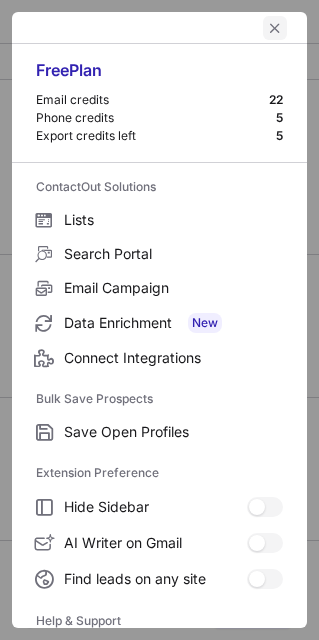 click at bounding box center [275, 28] 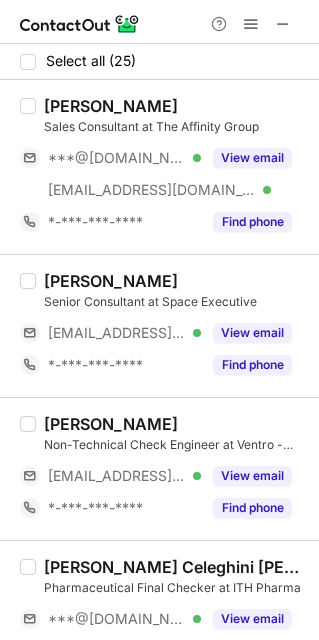 click on "View email" at bounding box center [252, 158] 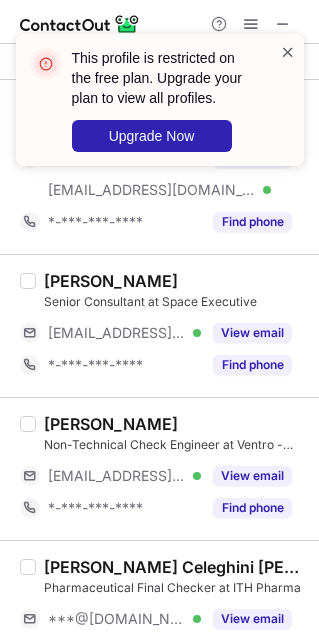 click at bounding box center [288, 52] 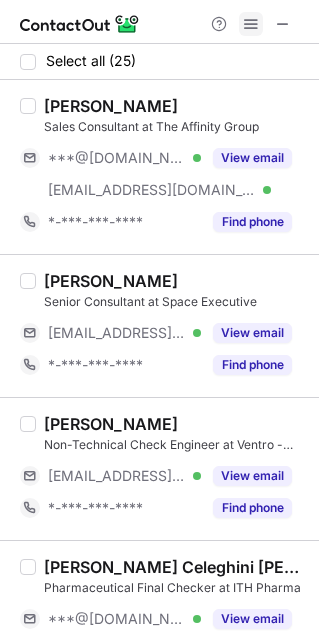click at bounding box center (251, 24) 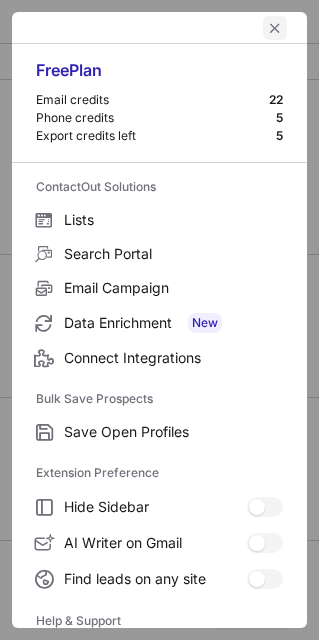 click at bounding box center [275, 28] 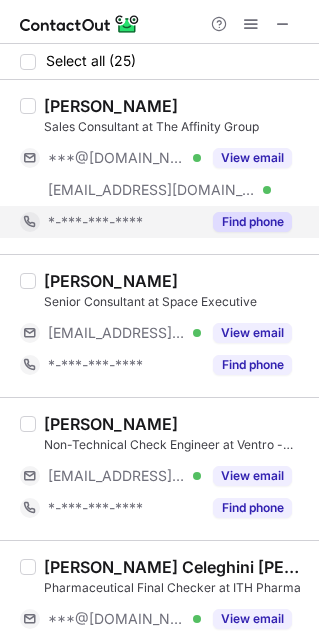 scroll, scrollTop: 250, scrollLeft: 0, axis: vertical 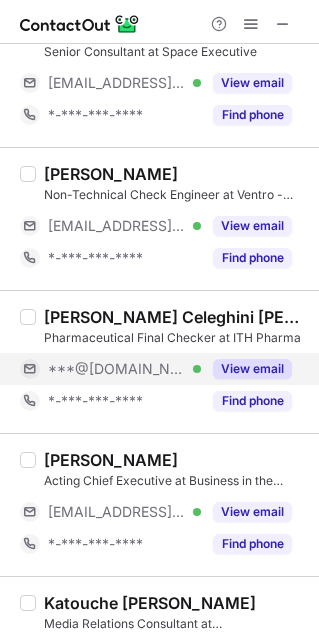 click on "View email" at bounding box center (246, 369) 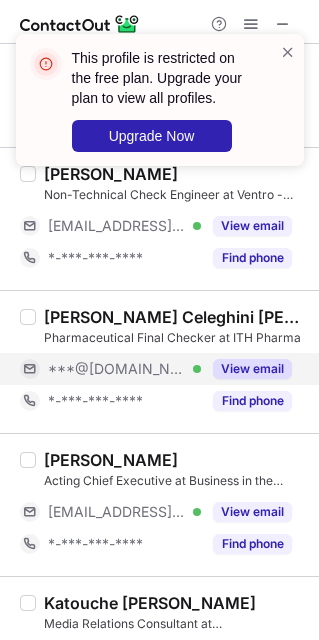scroll, scrollTop: 499, scrollLeft: 0, axis: vertical 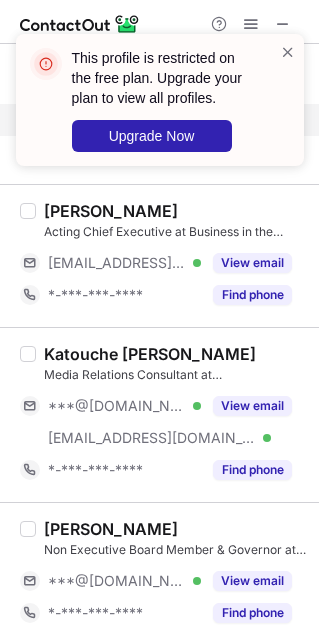 click on "Media Relations Consultant at Blurred" at bounding box center [175, 375] 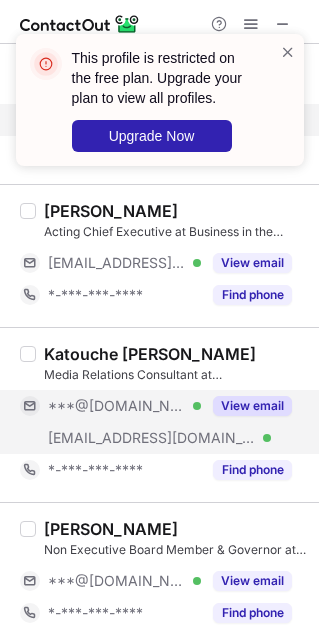 click on "View email" at bounding box center [252, 406] 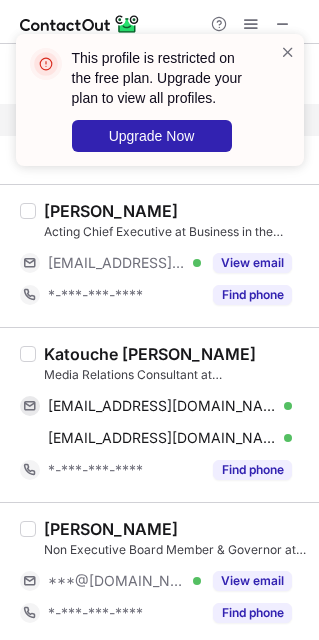 click on "Katouche Goll" at bounding box center [150, 354] 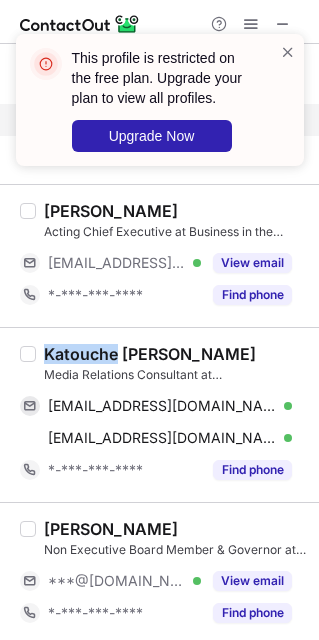 click on "Katouche Goll" at bounding box center (150, 354) 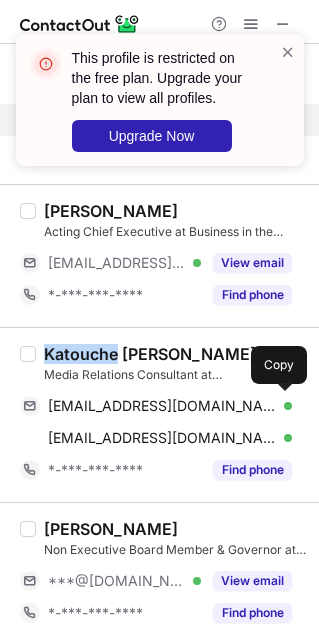 drag, startPoint x: 124, startPoint y: 414, endPoint x: 288, endPoint y: 365, distance: 171.16367 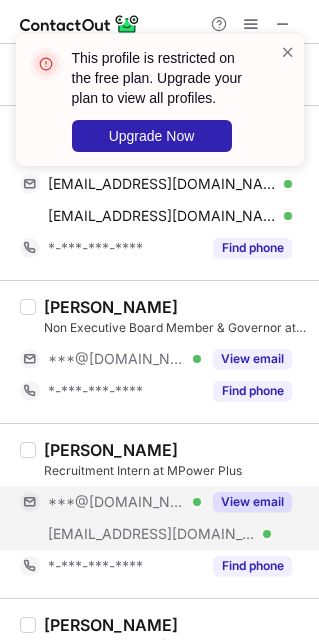 scroll, scrollTop: 750, scrollLeft: 0, axis: vertical 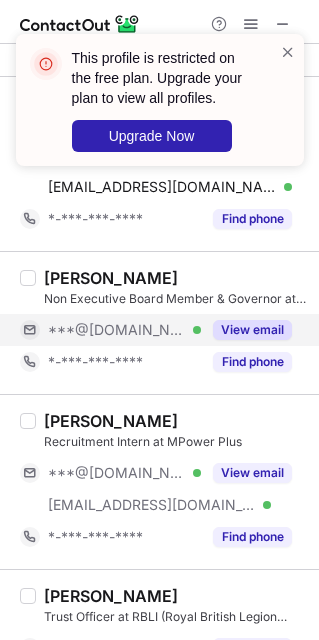click on "View email" at bounding box center (246, 330) 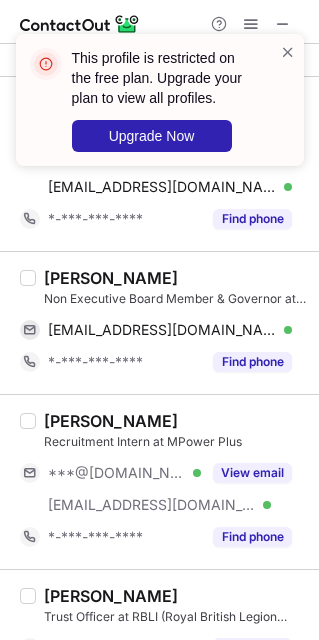 click on "Abigail Branston" at bounding box center [111, 278] 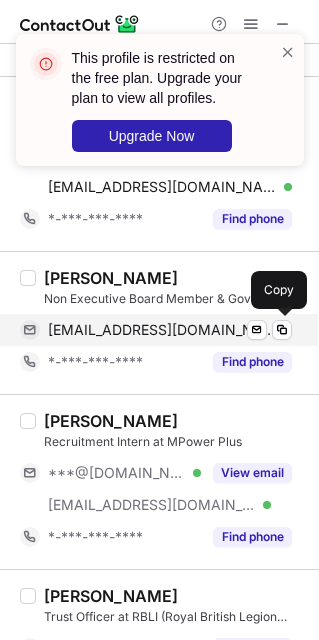 click on "abbiebranston@gmail.com" at bounding box center [162, 330] 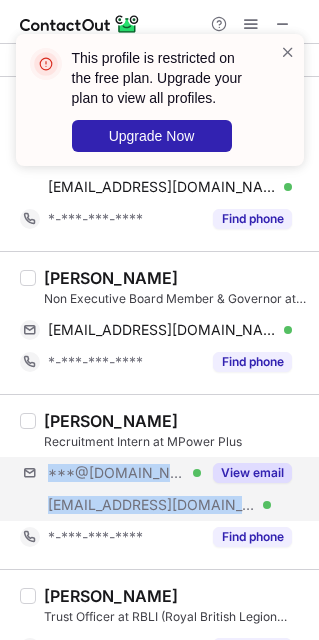 click on "***@gmail.com Verified ***@mpower-plus.co Verified View email" at bounding box center (163, 489) 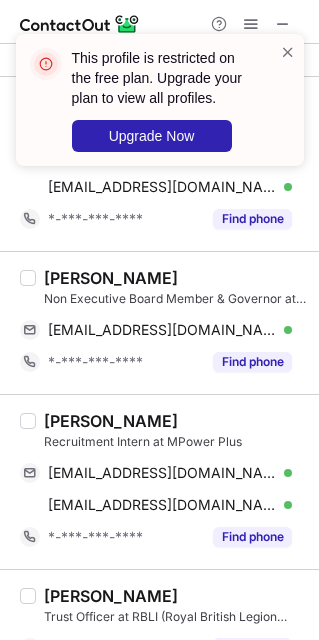 click on "Srimathi Raajesh" at bounding box center [111, 421] 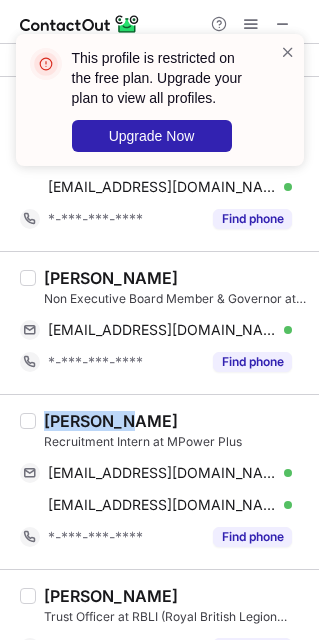 click on "Srimathi Raajesh" at bounding box center [111, 421] 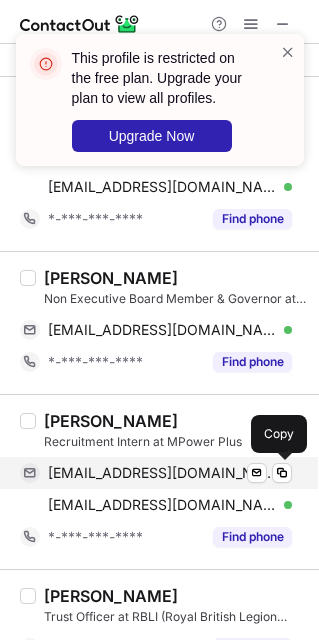 click on "srimathiraajesh@gmail.com" at bounding box center [162, 473] 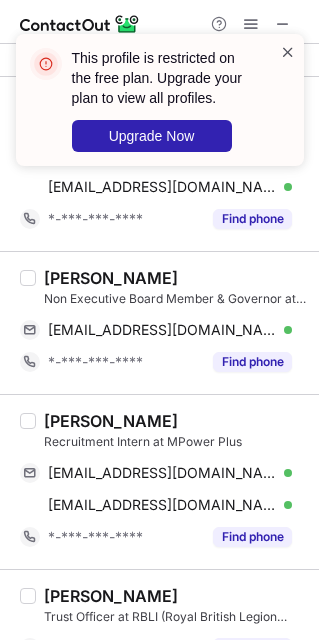 click at bounding box center (288, 52) 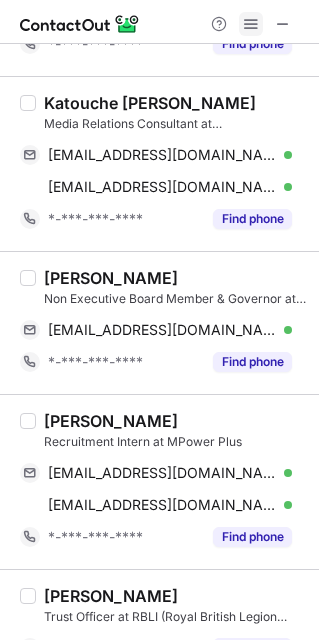 click at bounding box center [251, 24] 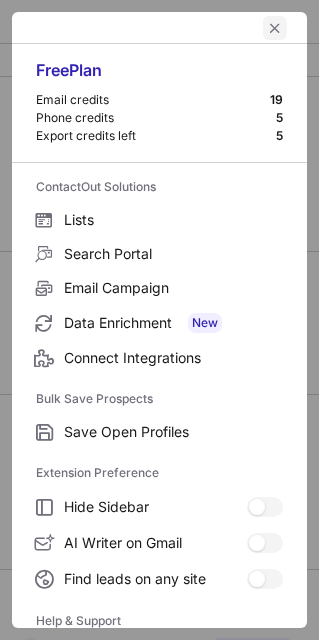 click at bounding box center (275, 28) 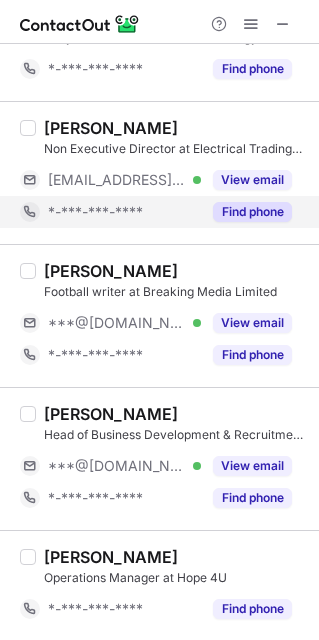 scroll, scrollTop: 2749, scrollLeft: 0, axis: vertical 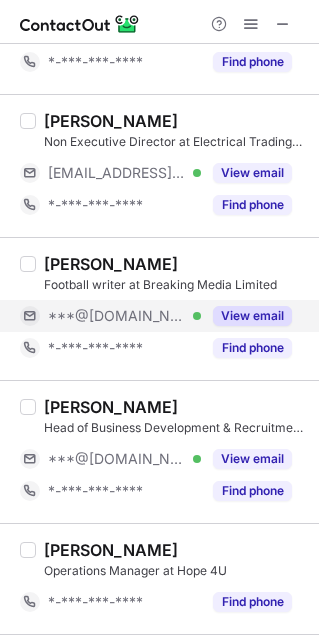 click on "***@[DOMAIN_NAME] Verified" at bounding box center [124, 316] 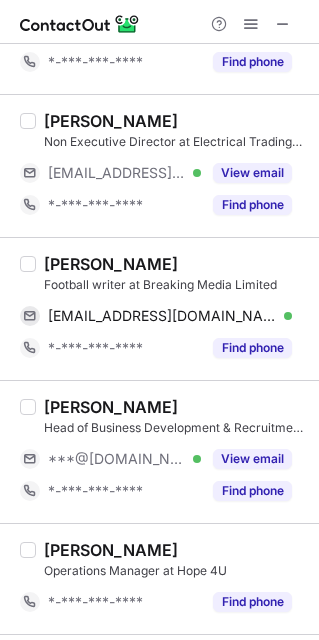 click on "Andrew Beharie" at bounding box center [111, 264] 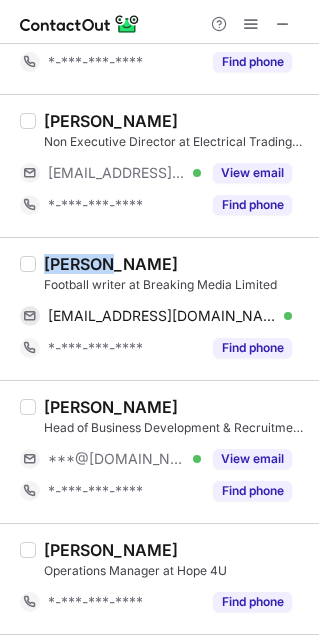 click on "Andrew Beharie" at bounding box center (111, 264) 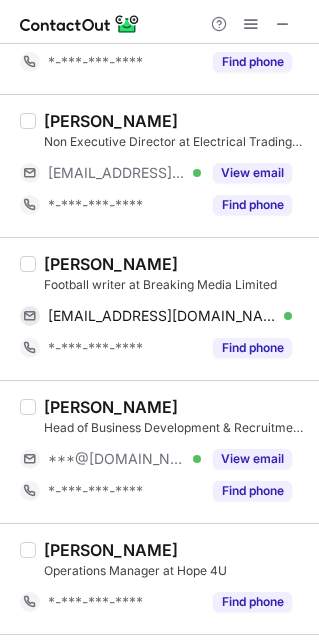 click on "Football writer at Breaking Media Limited" at bounding box center [175, 285] 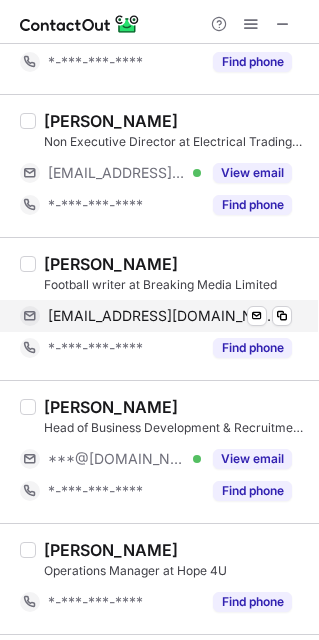 click on "Andrew Beharie Football writer at Breaking Media Limited andrewbeharie@outlook.com Verified Send email Copy *-***-***-**** Find phone" at bounding box center [171, 309] 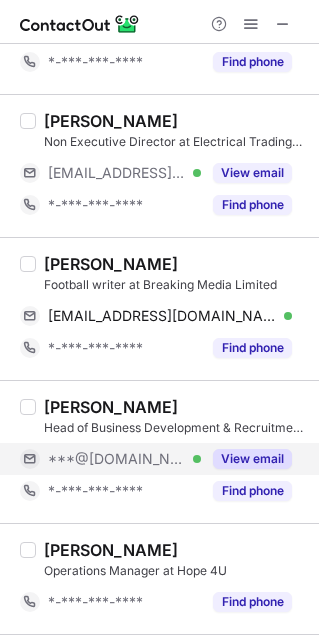 click on "View email" at bounding box center (252, 459) 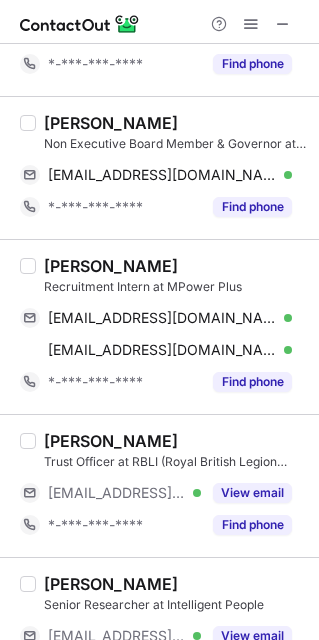 scroll, scrollTop: 0, scrollLeft: 0, axis: both 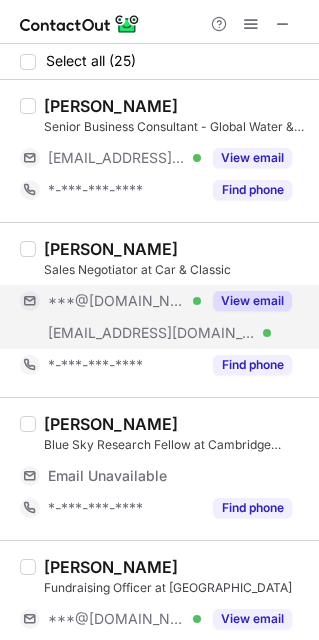 click on "View email" at bounding box center (252, 301) 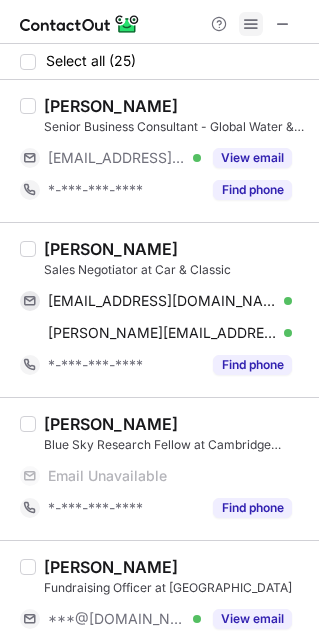 click at bounding box center [251, 24] 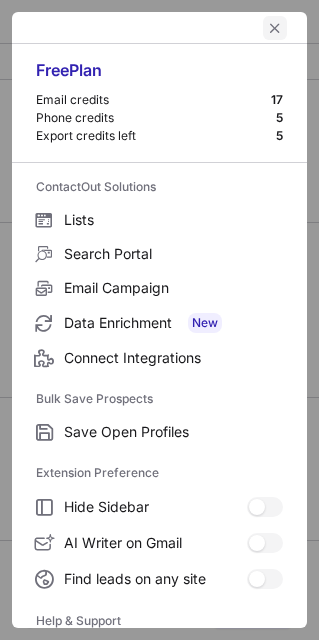 click at bounding box center (275, 28) 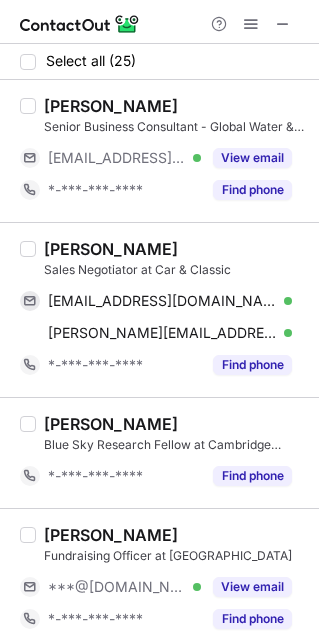 click on "Sales Negotiator at Car & Classic" at bounding box center [175, 270] 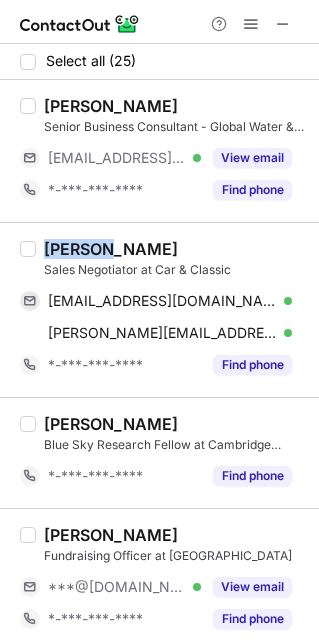 click on "Samuel Neill" at bounding box center (111, 249) 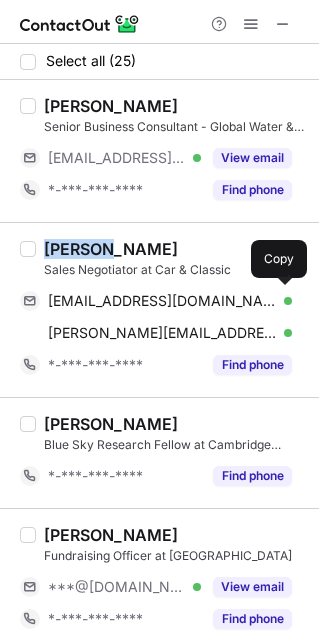 drag, startPoint x: 165, startPoint y: 291, endPoint x: 294, endPoint y: 318, distance: 131.7953 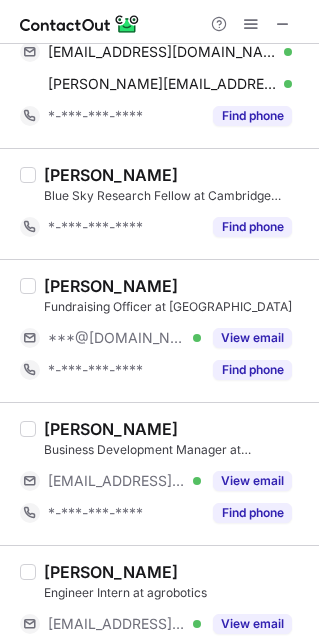 scroll, scrollTop: 250, scrollLeft: 0, axis: vertical 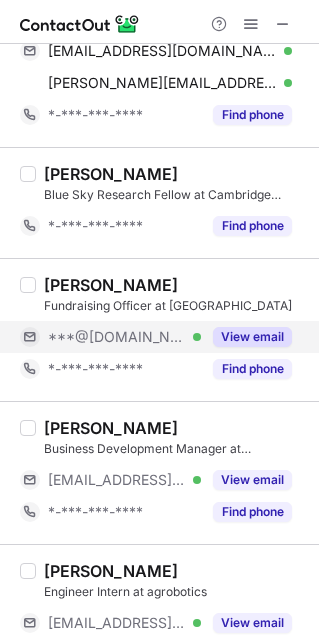click on "View email" at bounding box center [246, 337] 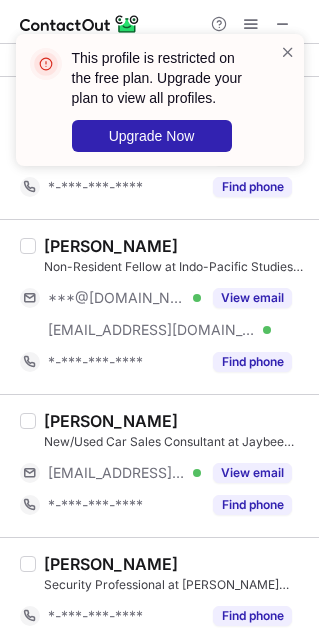 scroll, scrollTop: 750, scrollLeft: 0, axis: vertical 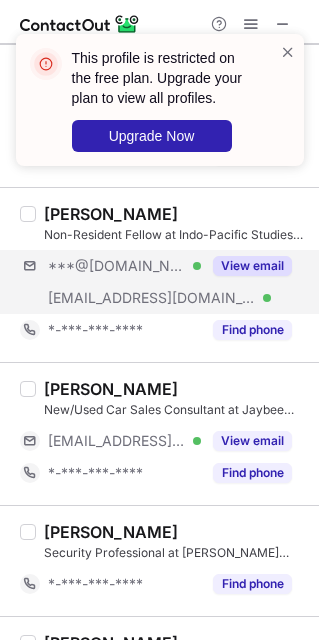 click on "***@gmail.com Verified ***@chathamhouse.org Verified View email" at bounding box center [163, 282] 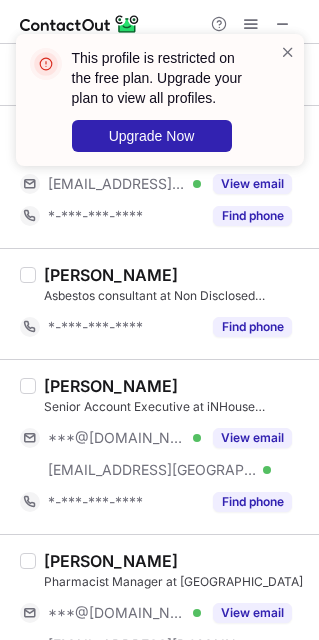 scroll, scrollTop: 1500, scrollLeft: 0, axis: vertical 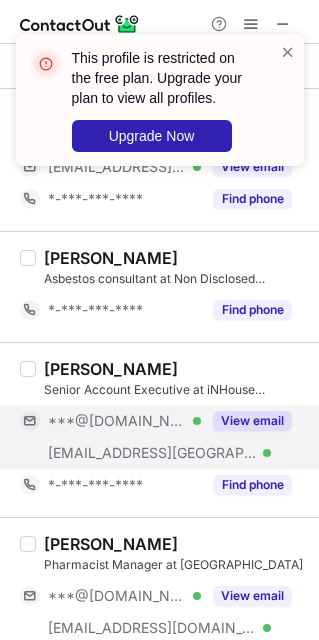 click on "***@icloud.com Verified" at bounding box center [124, 421] 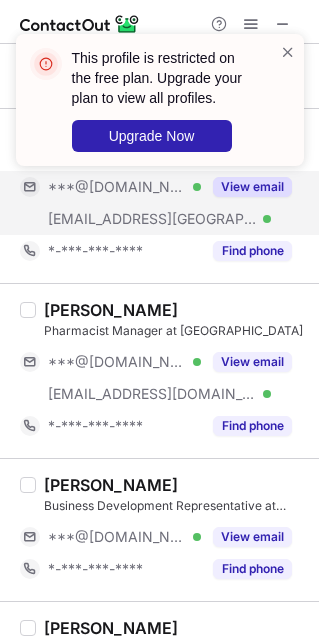 scroll, scrollTop: 1750, scrollLeft: 0, axis: vertical 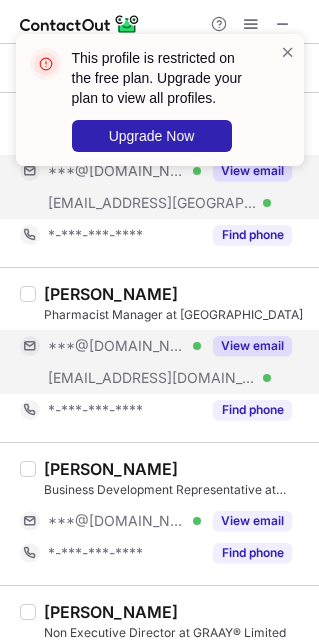 click on "View email" at bounding box center (252, 346) 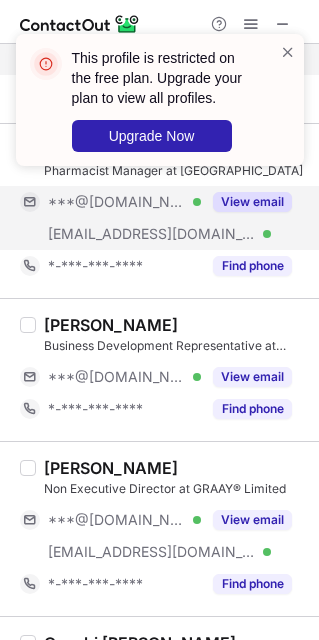 scroll, scrollTop: 1999, scrollLeft: 0, axis: vertical 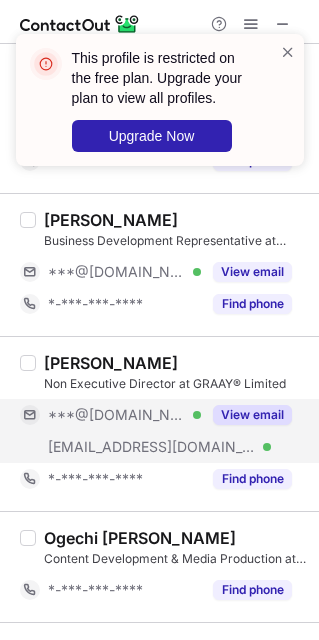 click on "View email" at bounding box center (252, 415) 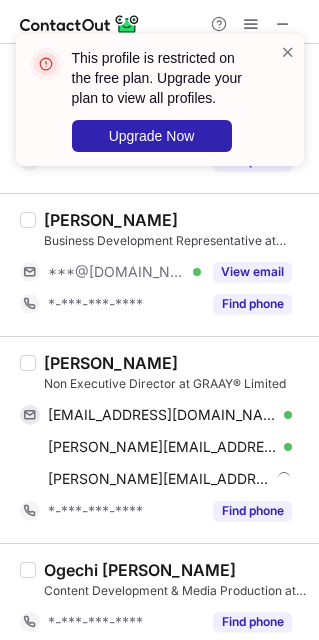 click on "Jacob Morgan" at bounding box center (111, 363) 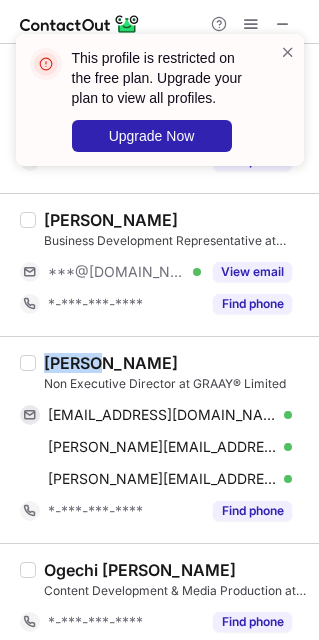 click on "Jacob Morgan" at bounding box center (111, 363) 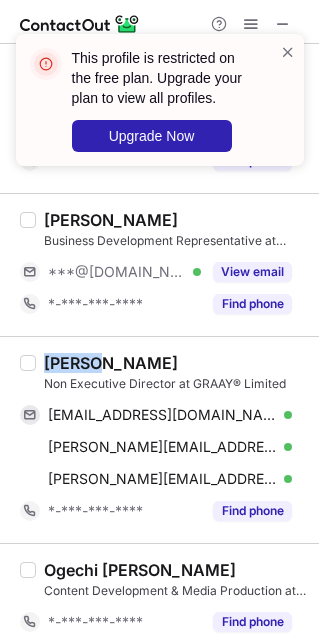 copy on "Jacob" 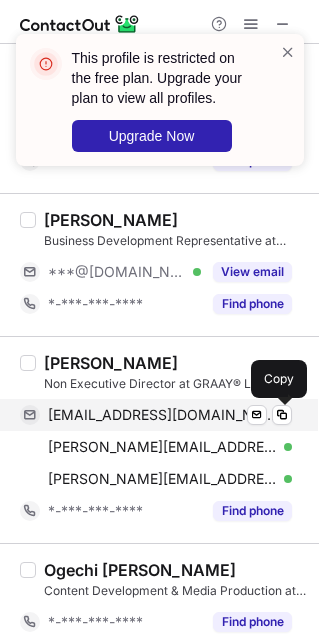click on "jakiem6@gmail.com Verified Send email Copy" at bounding box center [156, 415] 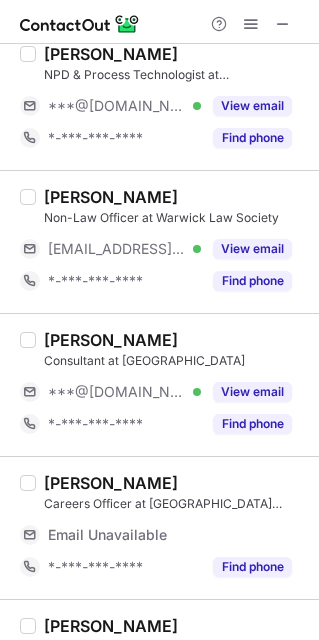 scroll, scrollTop: 0, scrollLeft: 0, axis: both 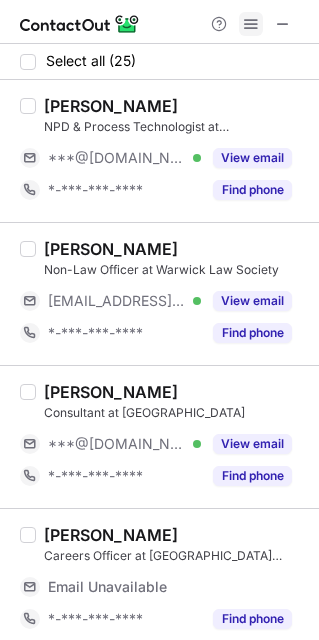 click at bounding box center [251, 24] 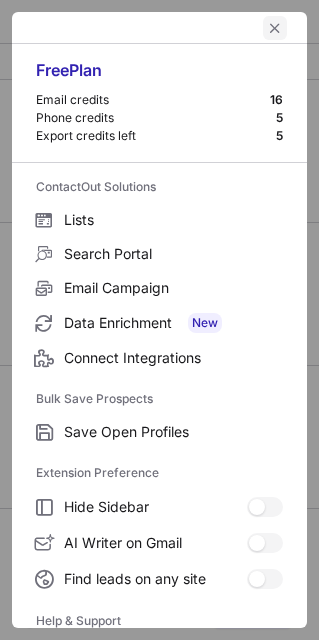 click at bounding box center (275, 28) 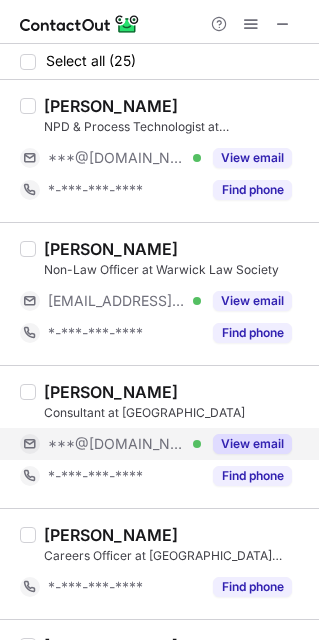 click on "View email" at bounding box center (252, 444) 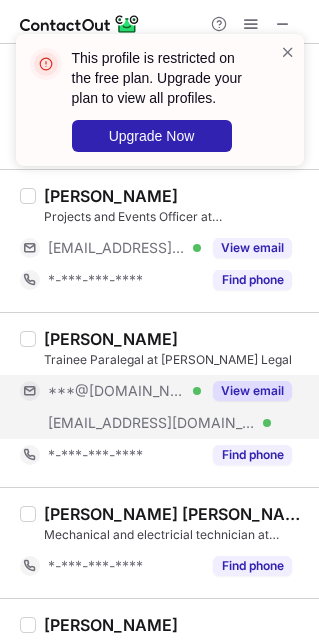 scroll, scrollTop: 750, scrollLeft: 0, axis: vertical 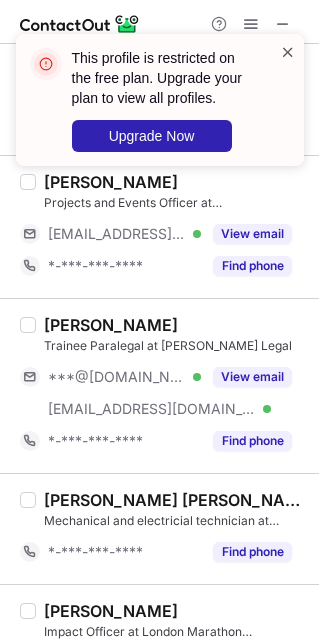 click at bounding box center [288, 52] 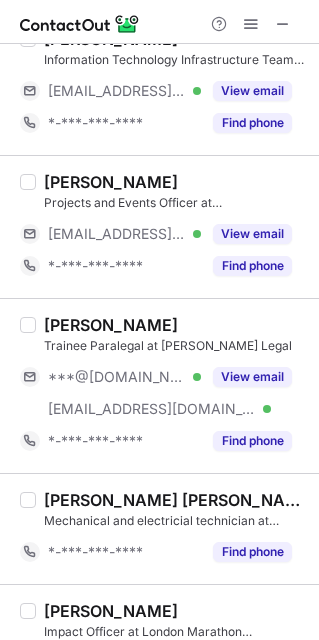 click on "This profile is restricted on the free plan. Upgrade your plan to view all profiles. Upgrade Now" at bounding box center (160, 34) 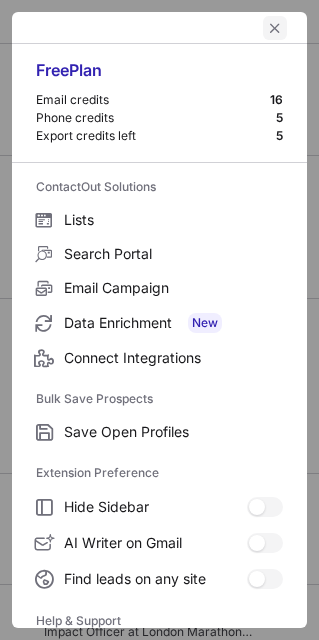click at bounding box center (275, 28) 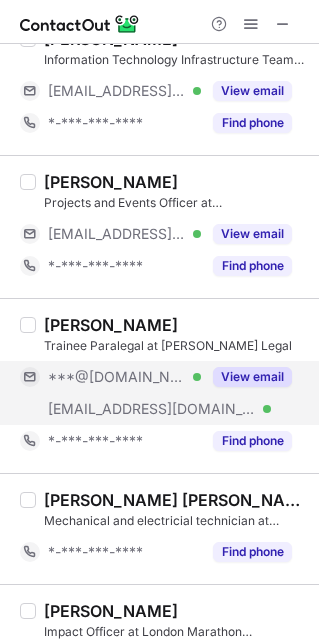 click on "View email" at bounding box center (246, 377) 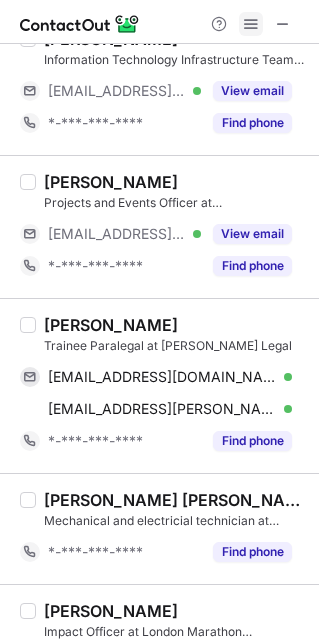 click at bounding box center (251, 24) 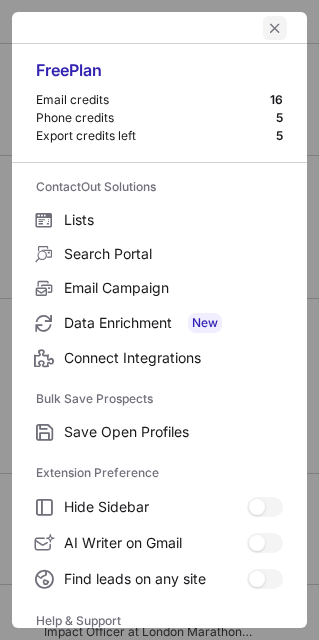 click at bounding box center (275, 28) 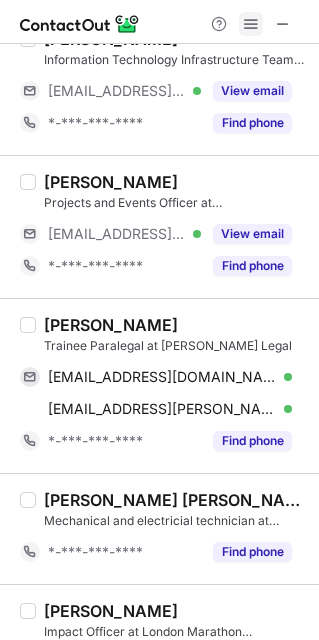 click at bounding box center [251, 24] 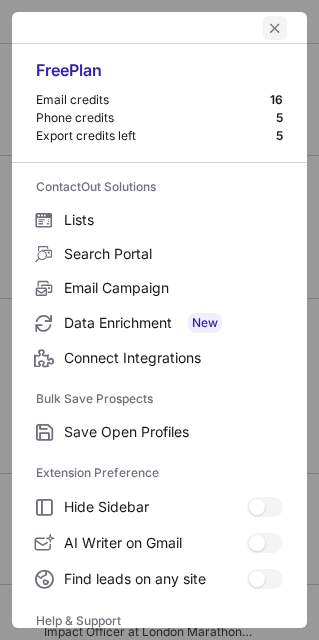 click at bounding box center [275, 28] 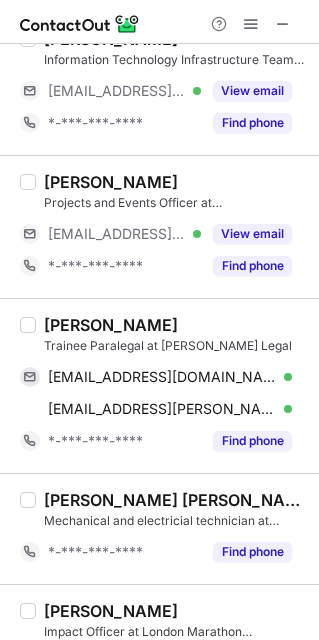 click on "Ahamed Mansaray" at bounding box center (111, 325) 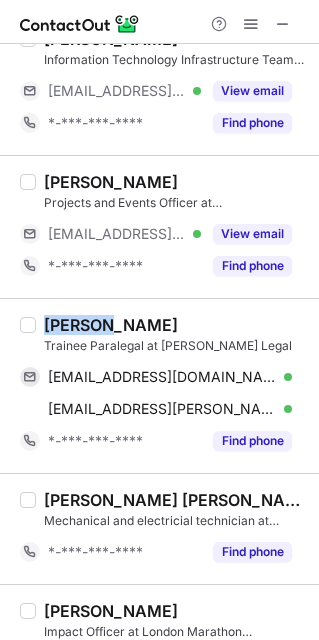 click on "Ahamed Mansaray" at bounding box center (111, 325) 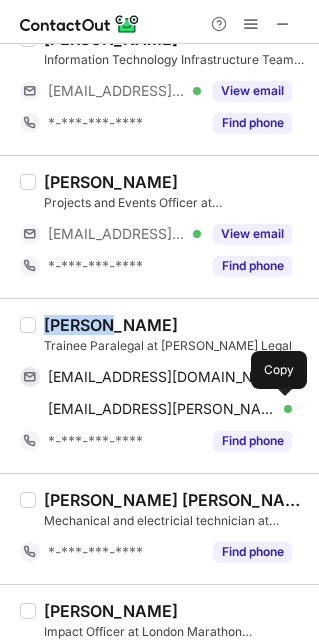 copy on "Ahamed" 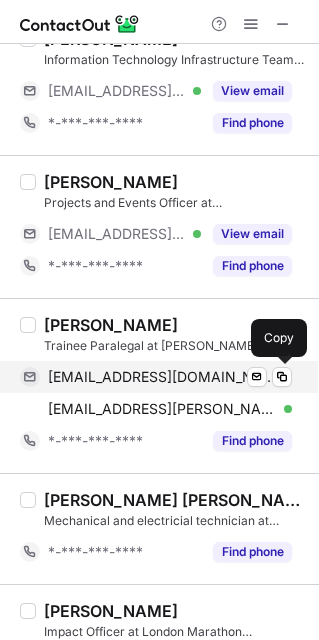 click on "mansarayazk@outlook.com Verified Send email Copy" at bounding box center [156, 377] 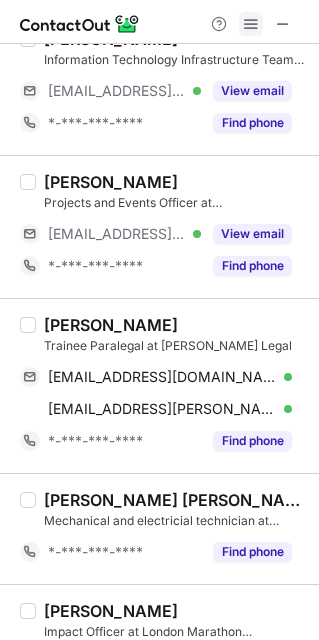 click at bounding box center (251, 24) 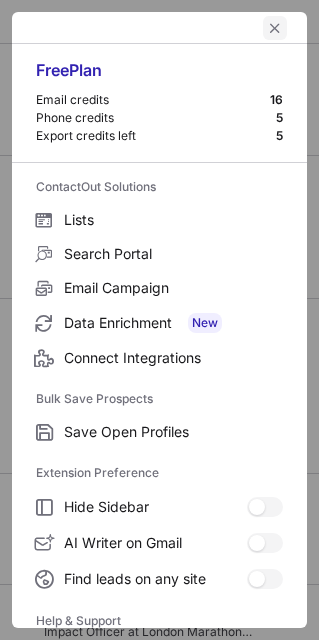 click at bounding box center (275, 28) 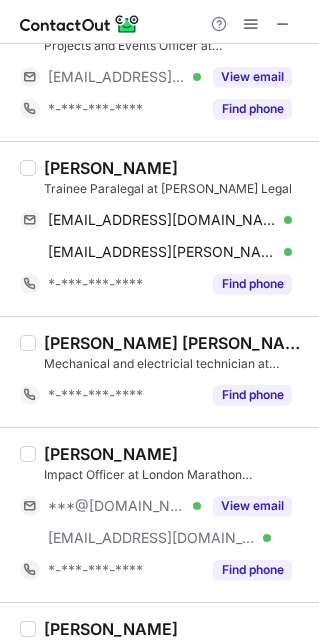 scroll, scrollTop: 1000, scrollLeft: 0, axis: vertical 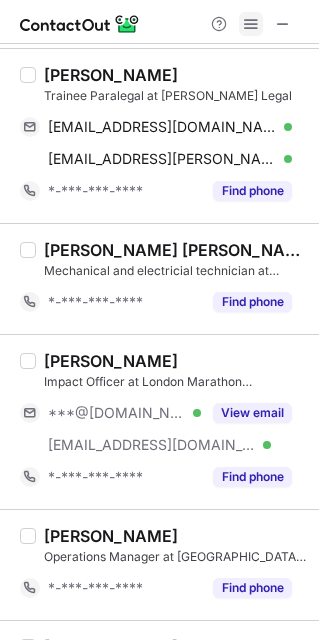 click at bounding box center [251, 24] 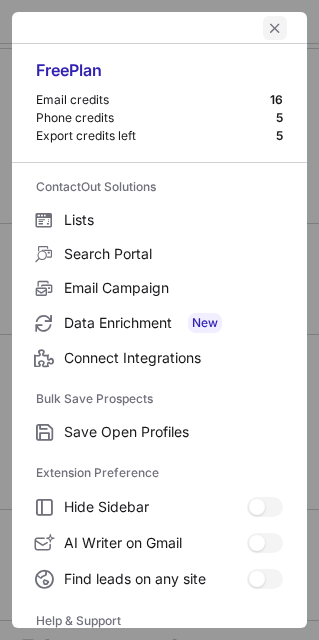 click at bounding box center (275, 28) 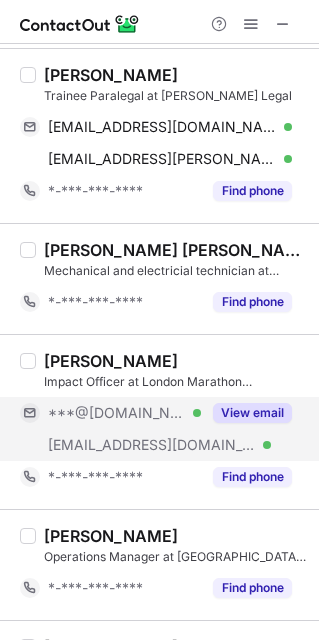 click on "View email" at bounding box center [246, 413] 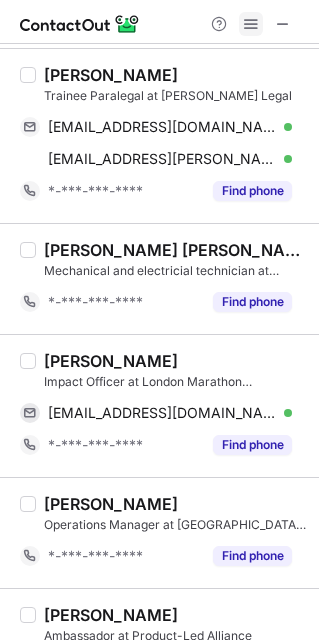 click at bounding box center [251, 24] 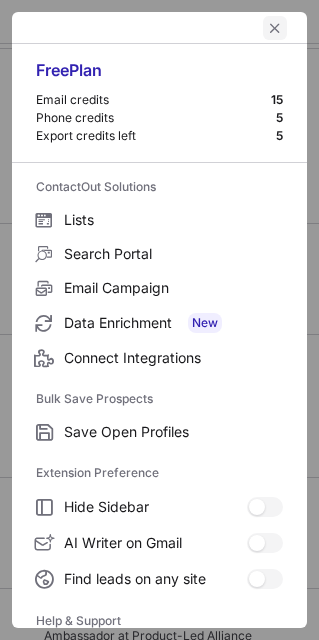 click at bounding box center [275, 28] 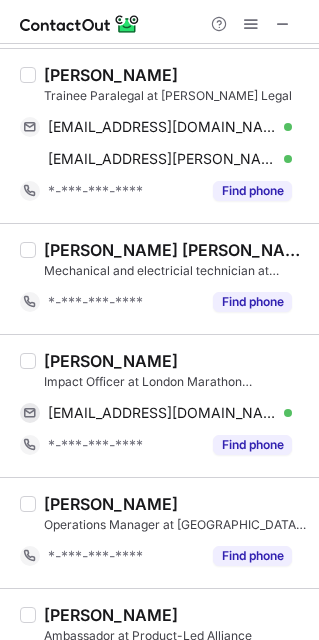 click on "Faith Walpole" at bounding box center (111, 361) 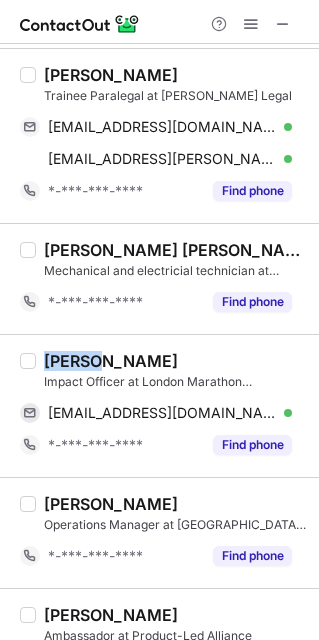 click on "Faith Walpole" at bounding box center (111, 361) 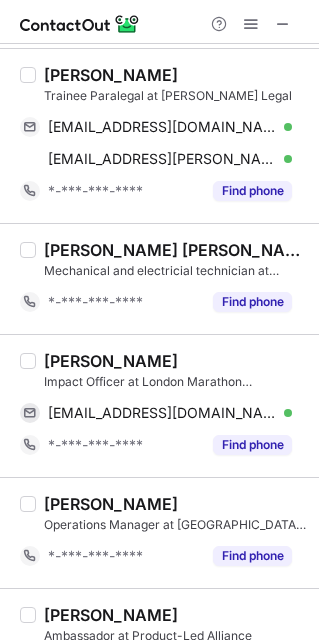 click on "Faith Walpole Impact Officer at London Marathon Foundation faith.walpole@hotmail.co.uk Verified Send email Copy *-***-***-**** Find phone" at bounding box center (171, 406) 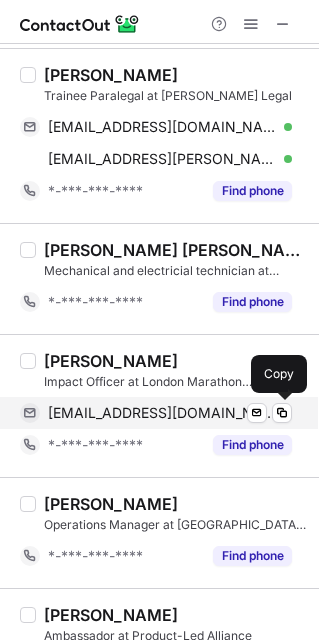 click on "faith.walpole@hotmail.co.uk" at bounding box center (162, 413) 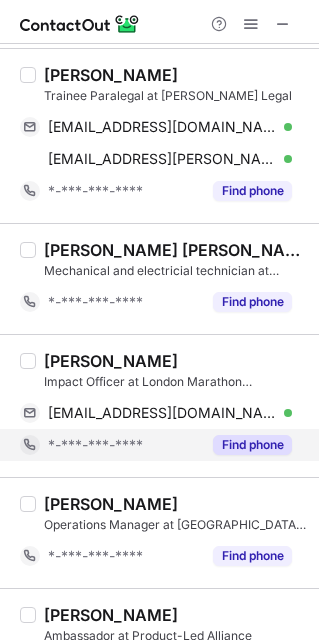 scroll, scrollTop: 1249, scrollLeft: 0, axis: vertical 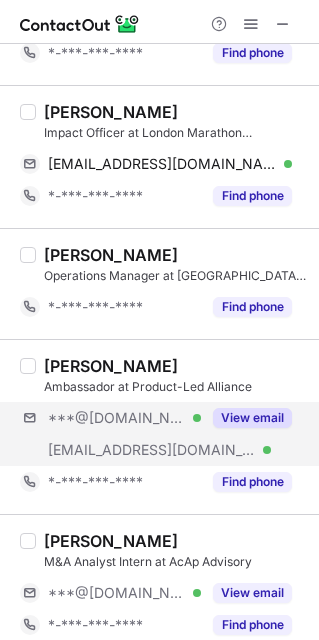 click on "***@gmail.com Verified ***@ebury.com Verified View email" at bounding box center [163, 434] 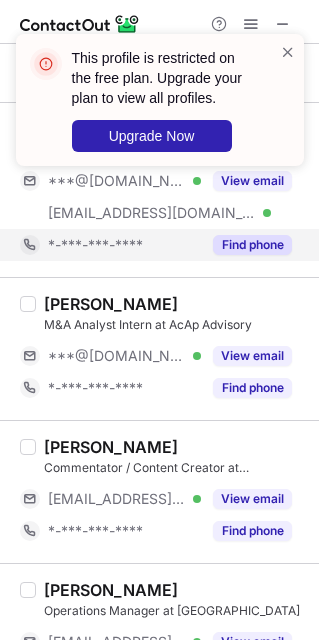 scroll, scrollTop: 1500, scrollLeft: 0, axis: vertical 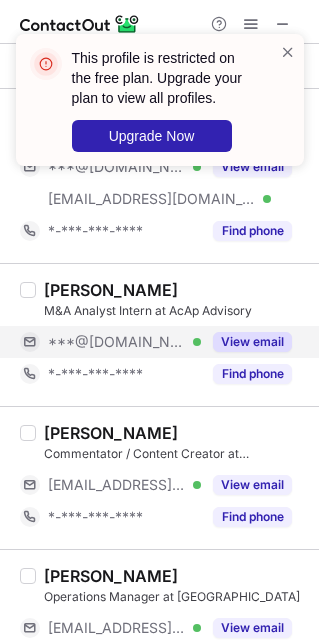 click on "View email" at bounding box center [246, 342] 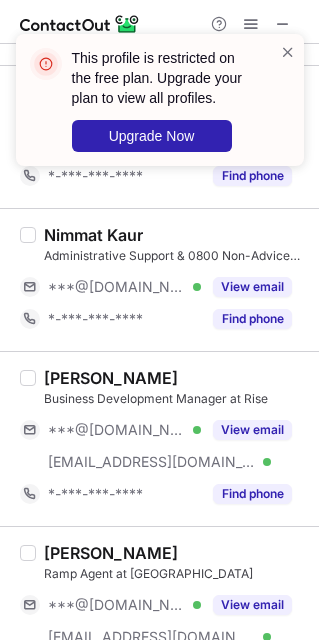 scroll, scrollTop: 1999, scrollLeft: 0, axis: vertical 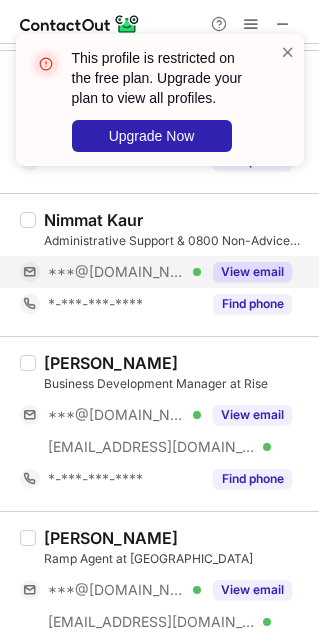 click on "View email" at bounding box center (252, 272) 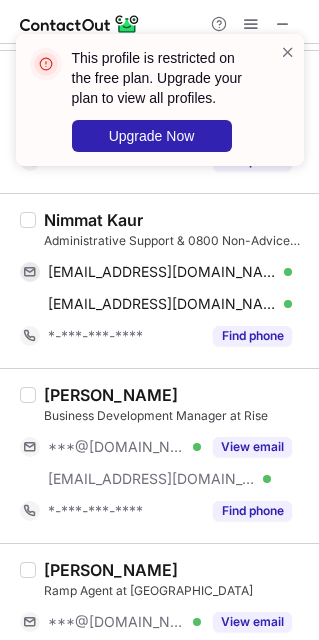 click on "Nimmat Kaur" at bounding box center [93, 220] 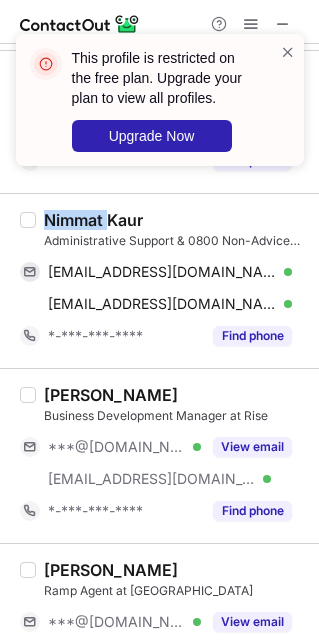 click on "Nimmat Kaur" at bounding box center (93, 220) 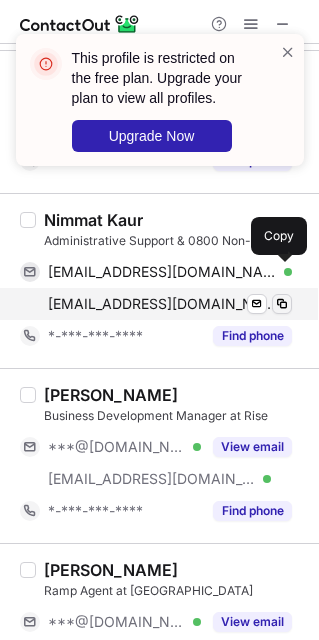 drag, startPoint x: 105, startPoint y: 267, endPoint x: 271, endPoint y: 312, distance: 171.99127 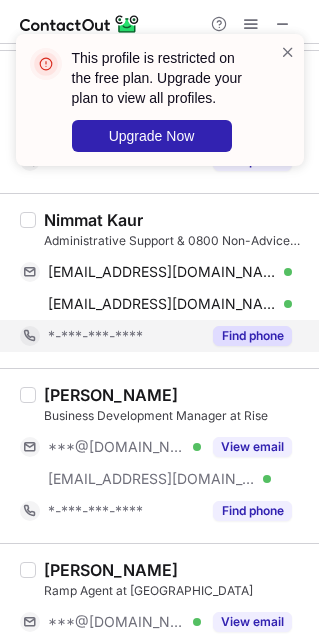 scroll, scrollTop: 2250, scrollLeft: 0, axis: vertical 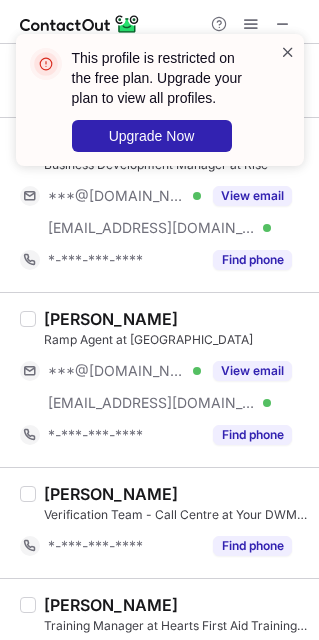 click at bounding box center [288, 52] 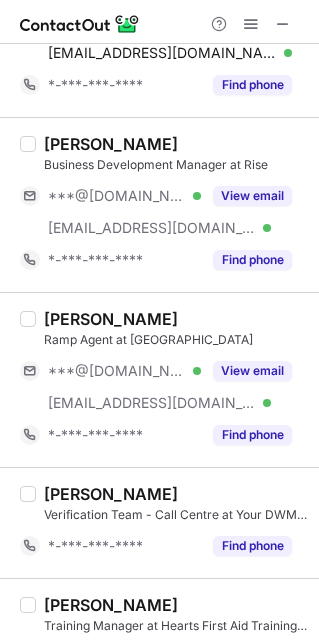 click on "This profile is restricted on the free plan. Upgrade your plan to view all profiles. Upgrade Now" at bounding box center [160, 34] 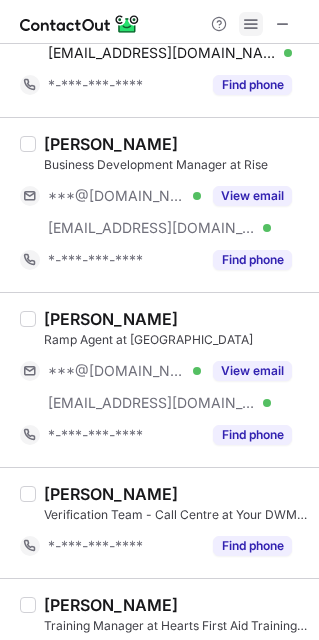 click at bounding box center (251, 24) 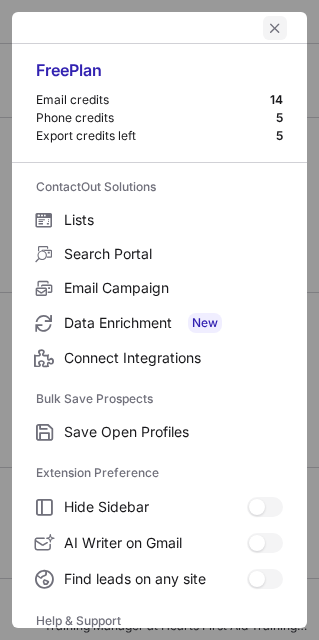 click at bounding box center [275, 28] 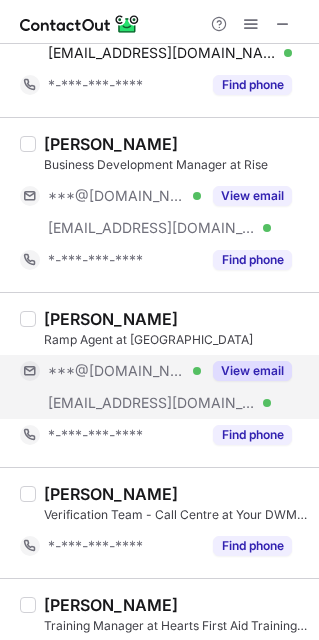 click on "View email" at bounding box center (252, 371) 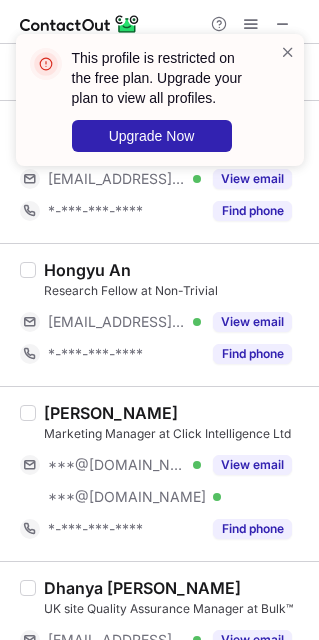 scroll, scrollTop: 3000, scrollLeft: 0, axis: vertical 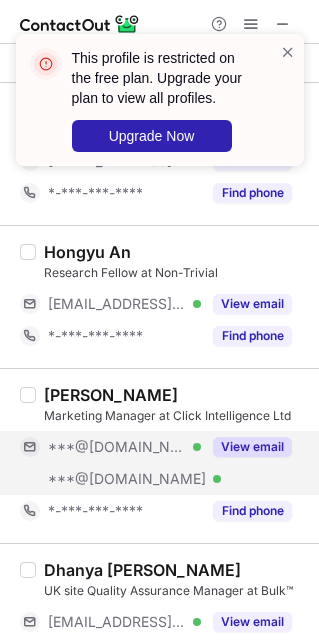 click on "View email" at bounding box center (252, 447) 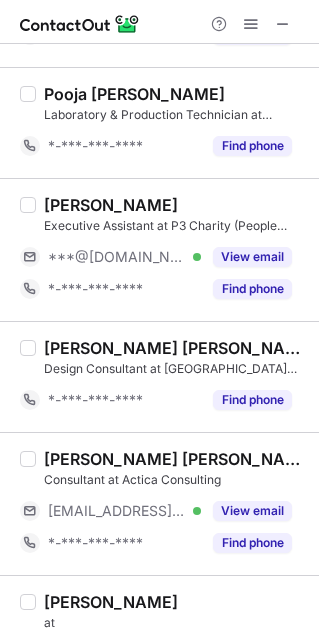 scroll, scrollTop: 250, scrollLeft: 0, axis: vertical 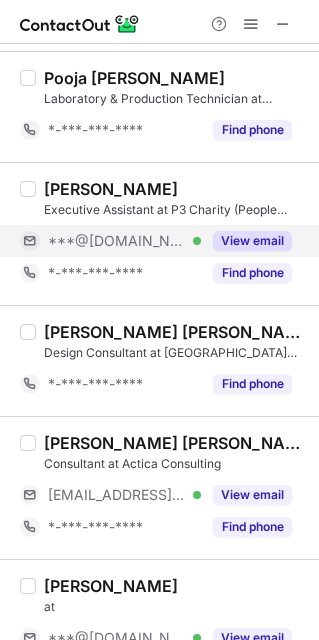 click on "View email" at bounding box center [252, 241] 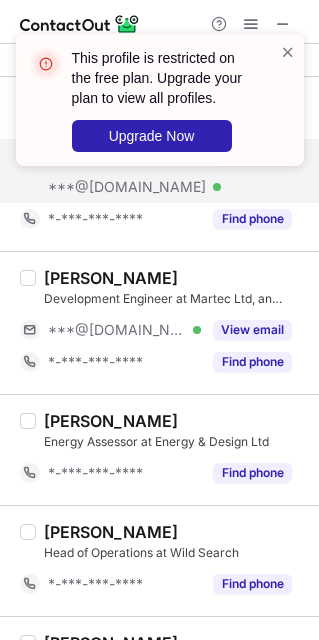 scroll, scrollTop: 750, scrollLeft: 0, axis: vertical 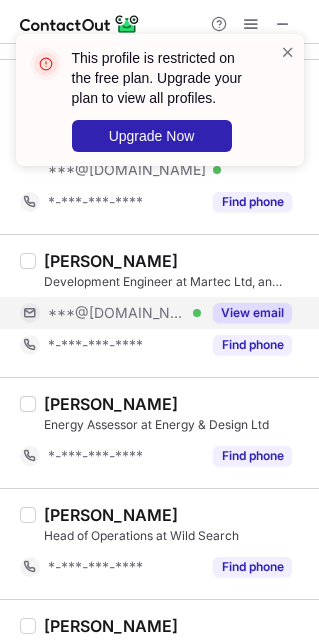click on "View email" at bounding box center [252, 313] 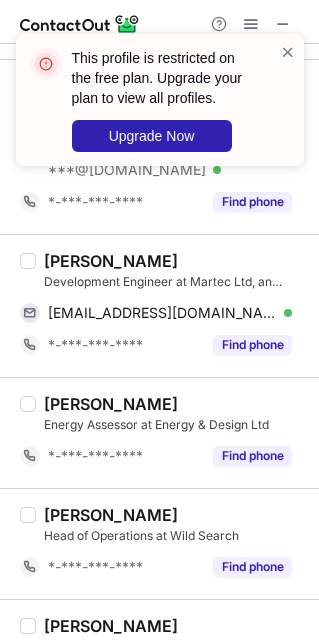 click on "Keshava Koduru" at bounding box center [111, 261] 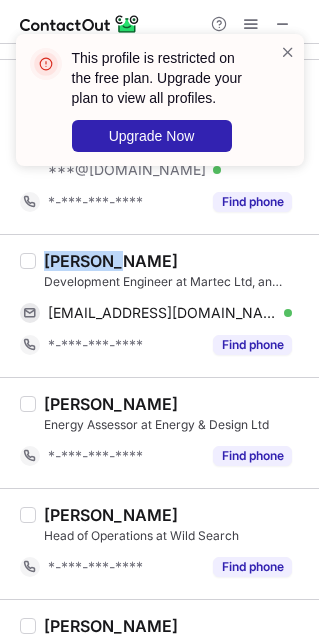 click on "Keshava Koduru" at bounding box center (111, 261) 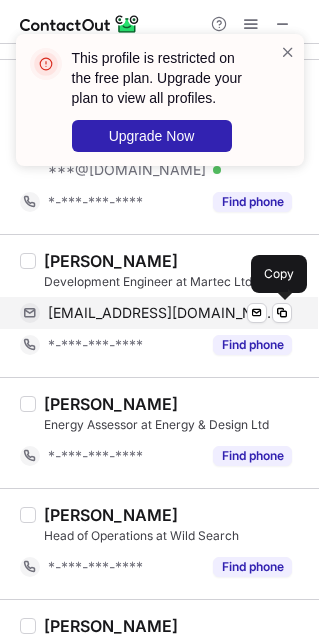 click on "keshavashankar77@gmail.com" at bounding box center [162, 313] 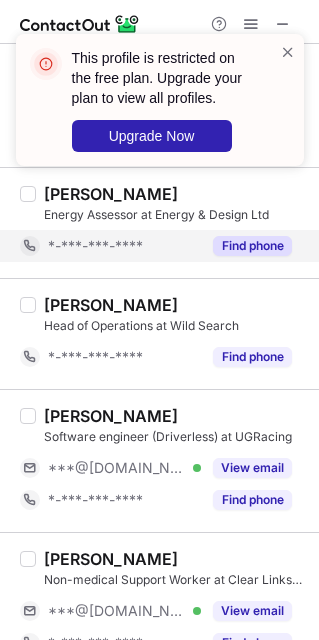 scroll, scrollTop: 1000, scrollLeft: 0, axis: vertical 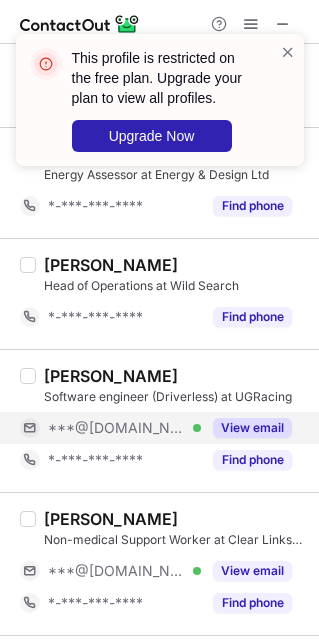 drag, startPoint x: 208, startPoint y: 426, endPoint x: 148, endPoint y: 426, distance: 60 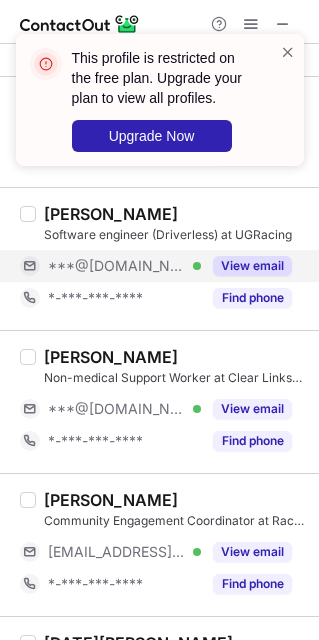 scroll, scrollTop: 1249, scrollLeft: 0, axis: vertical 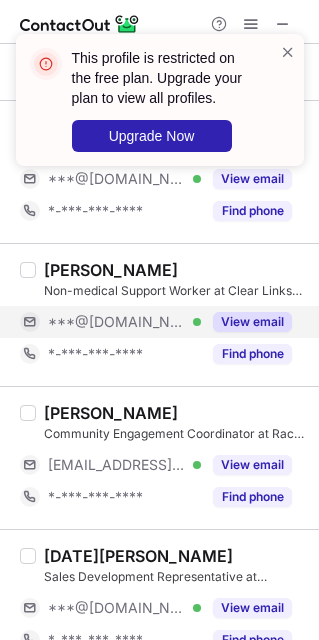 click on "View email" at bounding box center (252, 322) 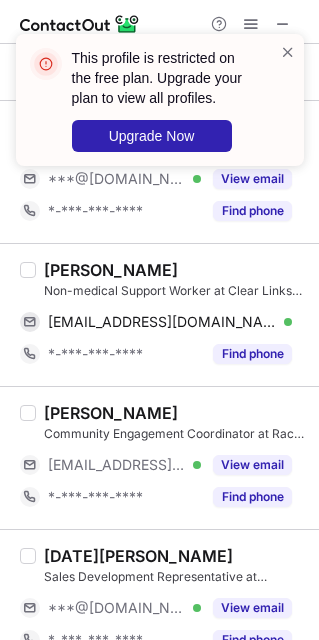 click on "Yumna Karim" at bounding box center [111, 270] 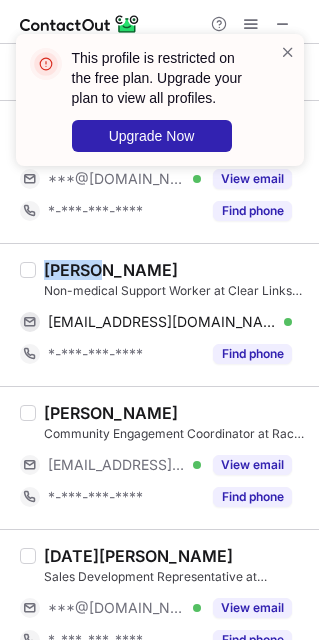 click on "Yumna Karim" at bounding box center [111, 270] 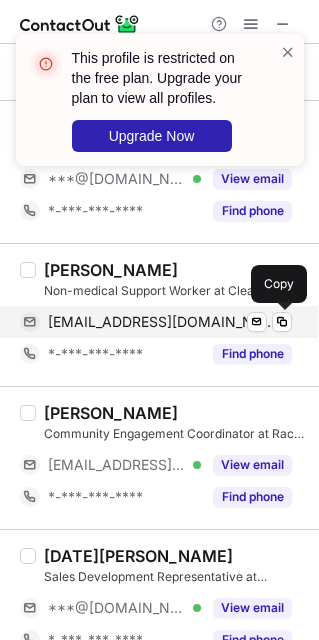 click on "yumna.karim@hotmail.com" at bounding box center [162, 322] 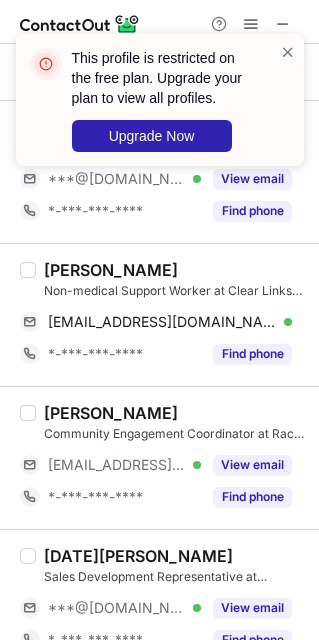 click at bounding box center [288, 100] 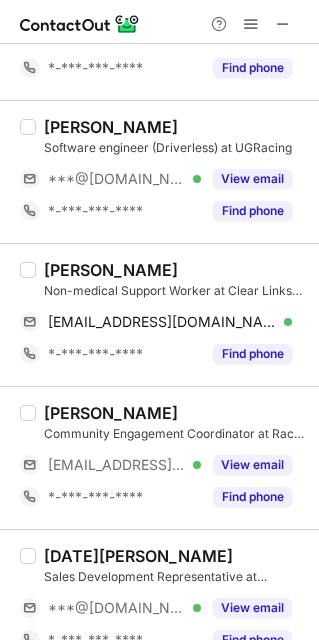 click at bounding box center [288, 52] 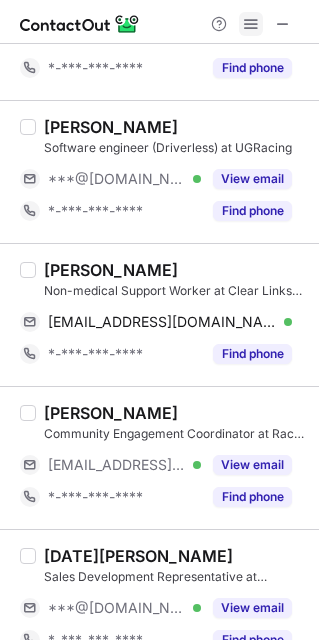 click at bounding box center (251, 24) 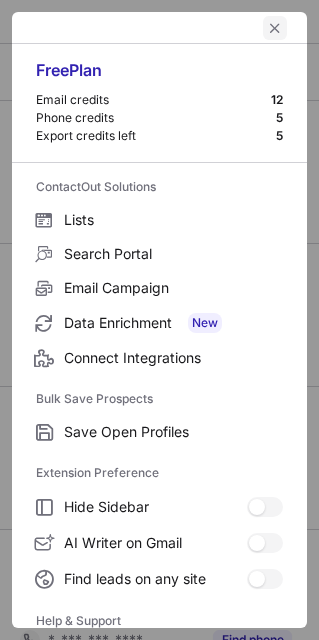 click at bounding box center [275, 28] 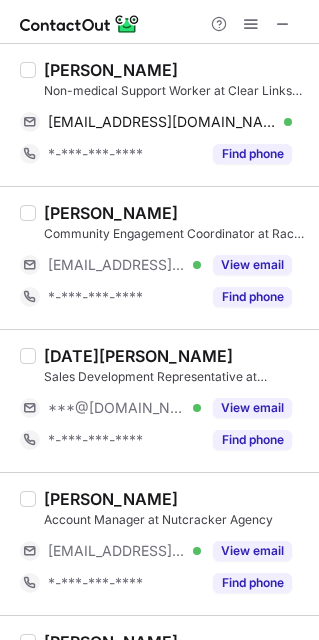 scroll, scrollTop: 1500, scrollLeft: 0, axis: vertical 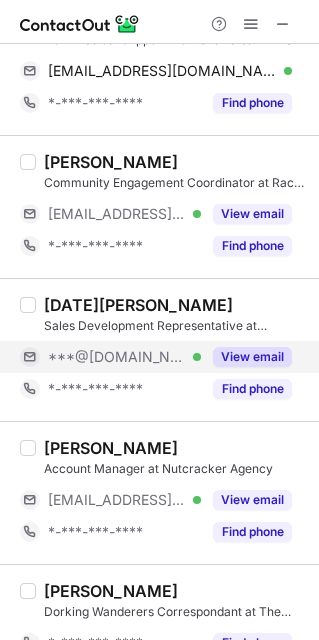 click on "View email" at bounding box center [252, 357] 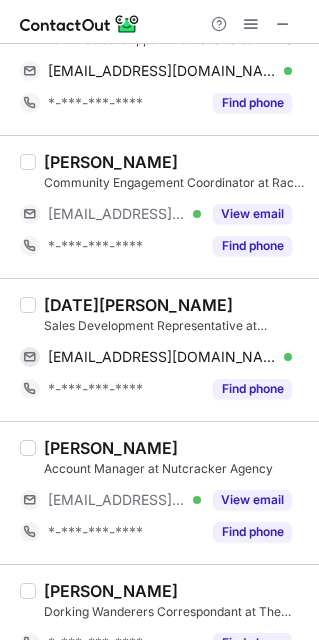 click on "Lucia Mcdonald" at bounding box center [138, 305] 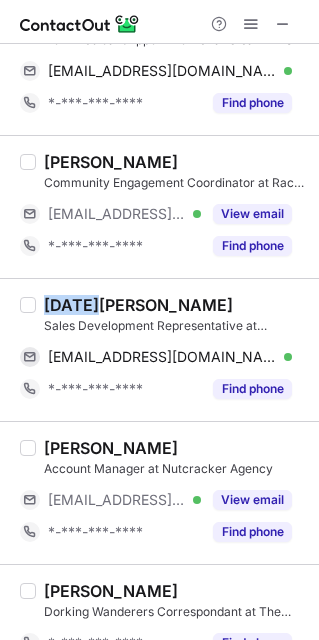 click on "Lucia Mcdonald" at bounding box center [138, 305] 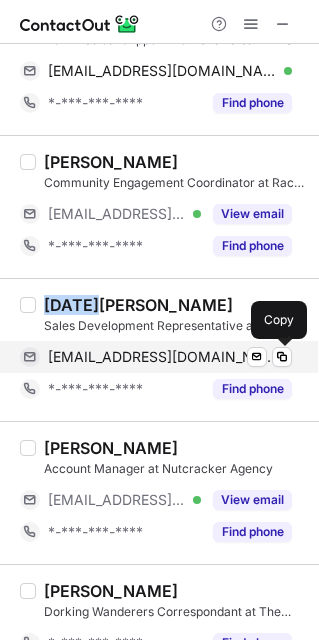 click on "lluciagrace@gmail.com Verified Send email Copy" at bounding box center (156, 357) 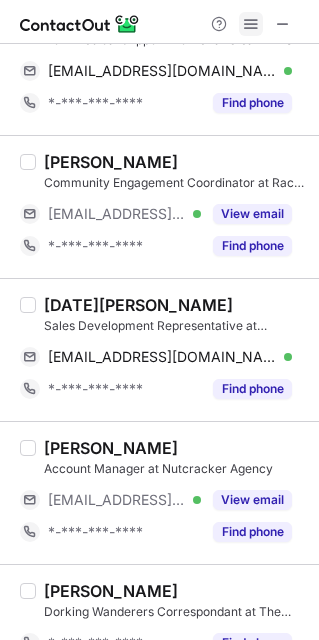 click at bounding box center [251, 24] 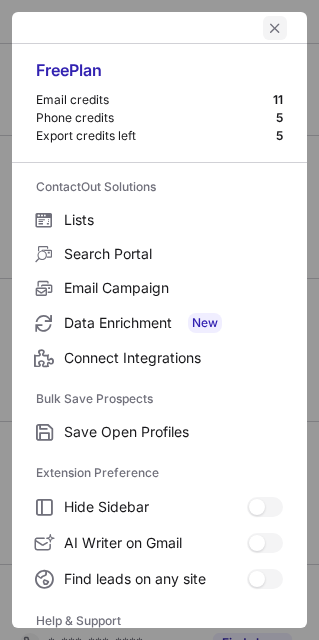 click at bounding box center (275, 28) 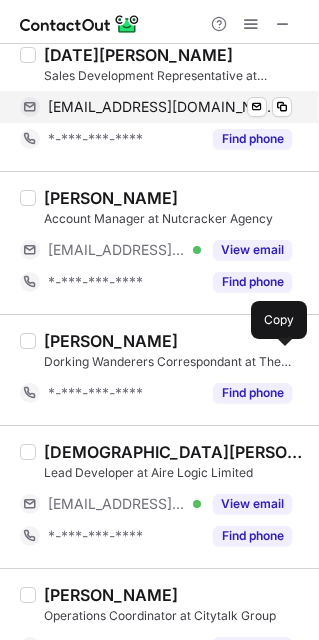 scroll, scrollTop: 1999, scrollLeft: 0, axis: vertical 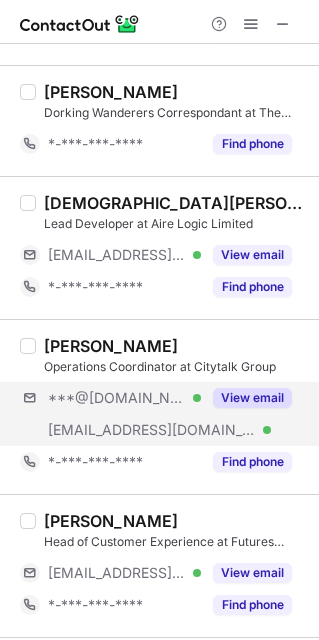 click on "***@gmail.com Verified ***@citytalkgroup.co.uk Verified View email" at bounding box center (163, 414) 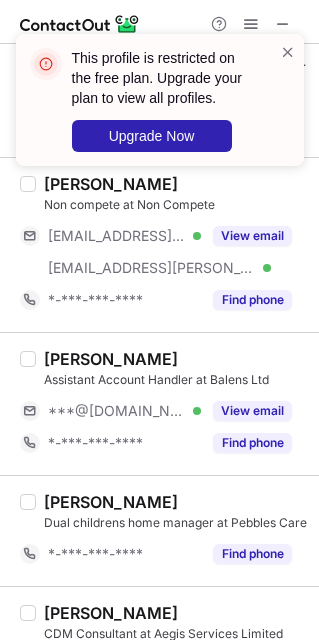 scroll, scrollTop: 2749, scrollLeft: 0, axis: vertical 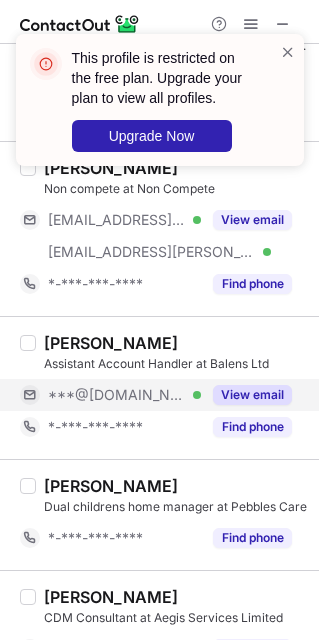 click on "View email" at bounding box center [252, 395] 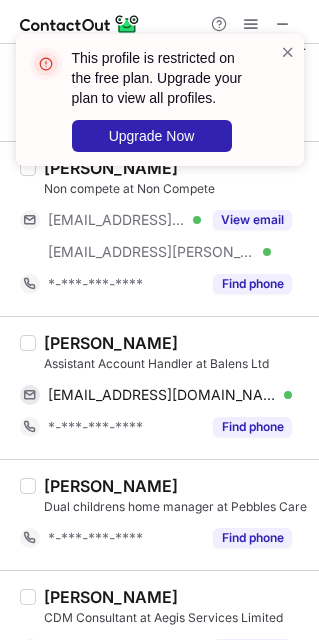click on "Max Baylis" at bounding box center (111, 343) 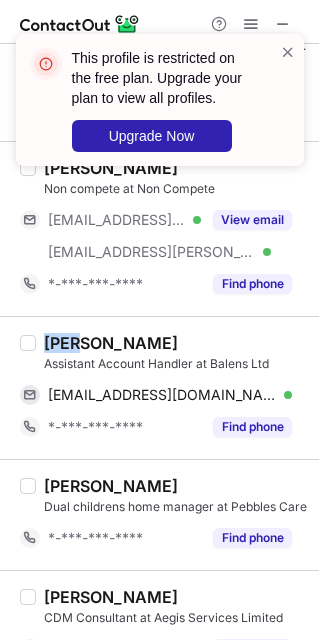 click on "Max Baylis" at bounding box center (111, 343) 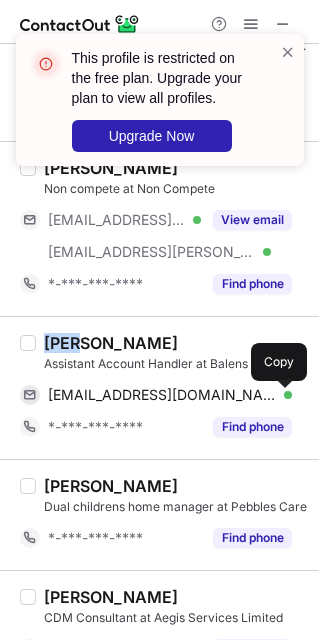 drag, startPoint x: 177, startPoint y: 410, endPoint x: 318, endPoint y: 494, distance: 164.12495 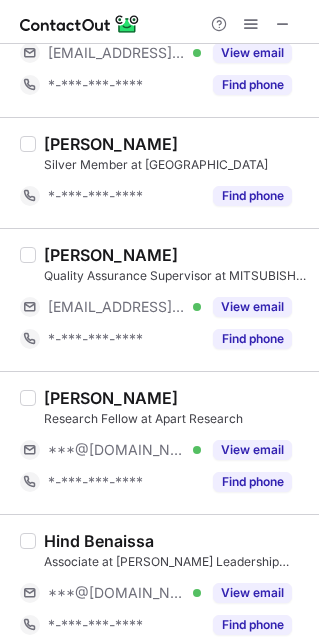 scroll, scrollTop: 1249, scrollLeft: 0, axis: vertical 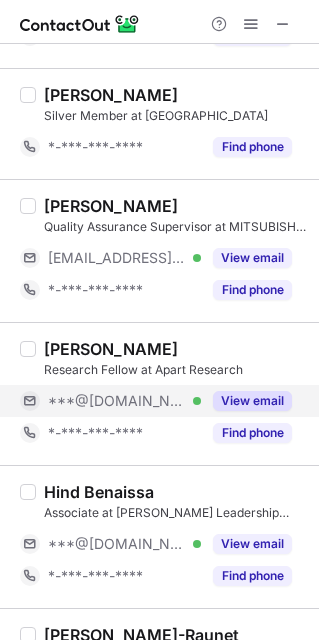 click on "View email" at bounding box center (252, 401) 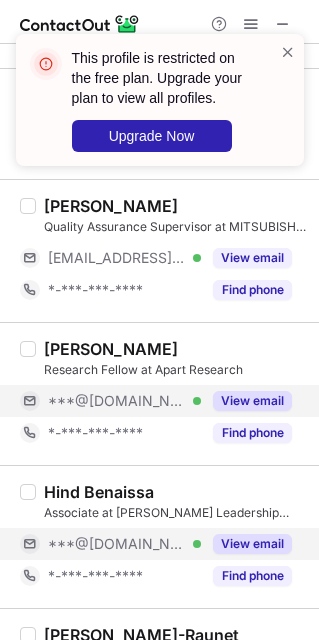 click on "View email" at bounding box center [252, 544] 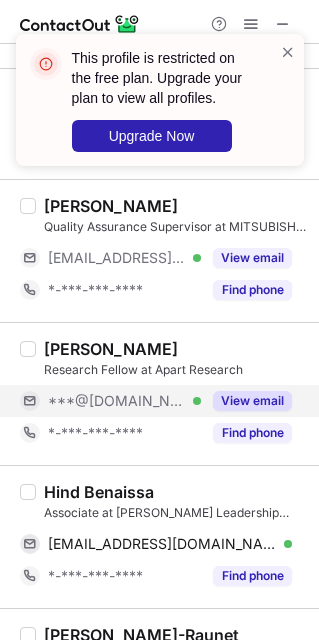 click on "This profile is restricted on the free plan. Upgrade your plan to view all profiles. Upgrade Now" at bounding box center (160, 100) 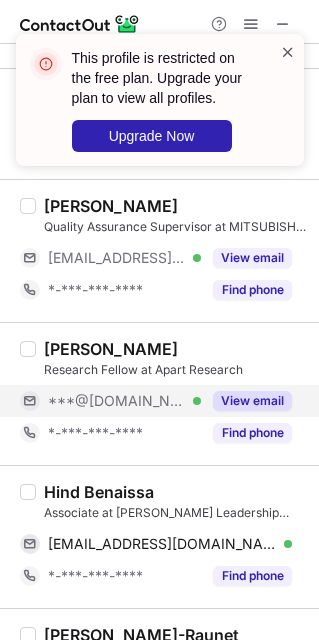 click at bounding box center [288, 52] 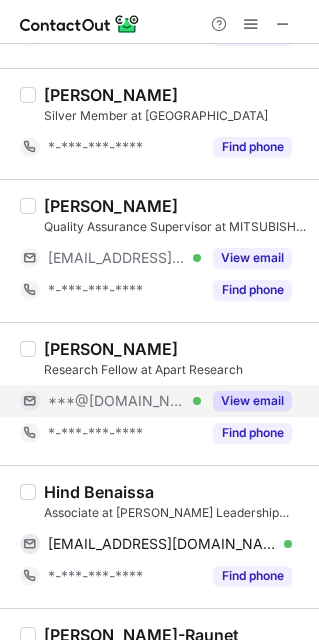click on "This profile is restricted on the free plan. Upgrade your plan to view all profiles. Upgrade Now" at bounding box center [160, 108] 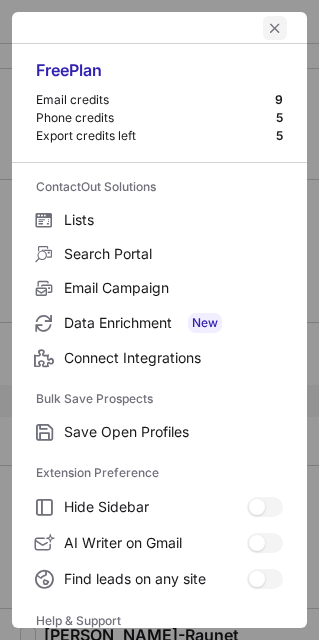 click at bounding box center [275, 28] 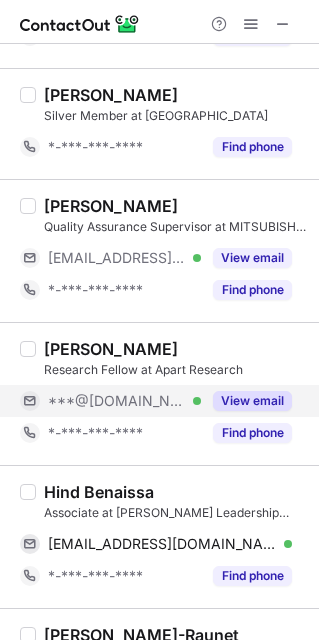 click on "Hind Benaissa" at bounding box center [99, 492] 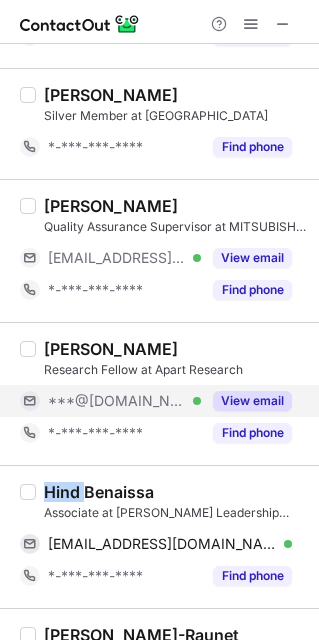 click on "Hind Benaissa" at bounding box center [99, 492] 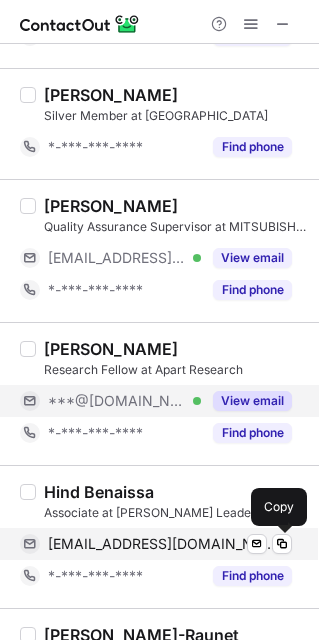 click on "benaissa_hind@yahoo.com" at bounding box center [162, 544] 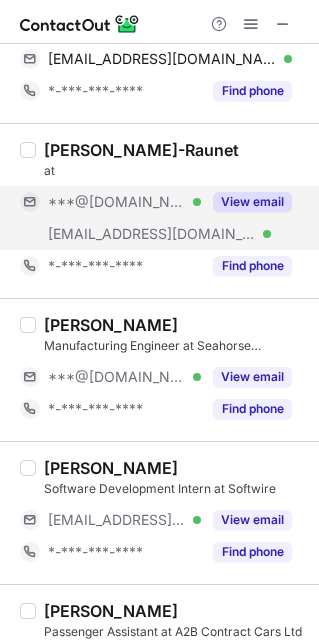 scroll, scrollTop: 1750, scrollLeft: 0, axis: vertical 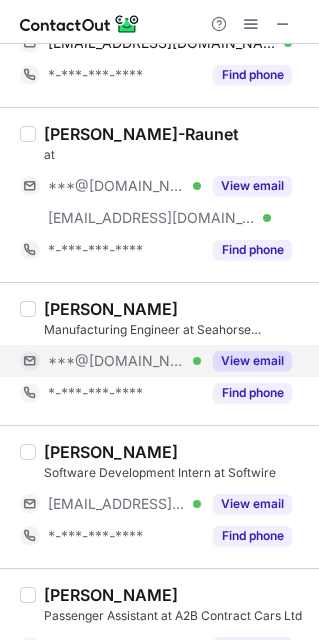 click on "View email" at bounding box center [252, 361] 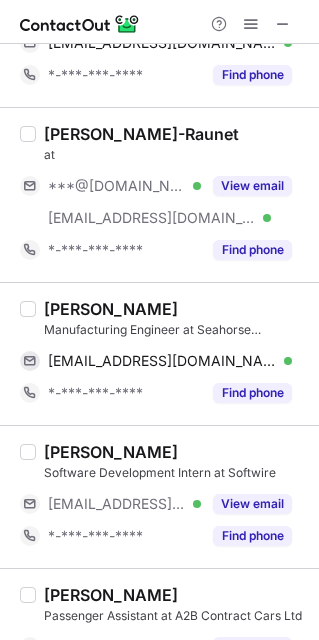 click on "Kaartikeyan Ramesh Manufacturing Engineer at Seahorse Amphibious Vehicles kaartikeyan2000@gmail.com Verified Send email Copy *-***-***-**** Find phone" at bounding box center [159, 353] 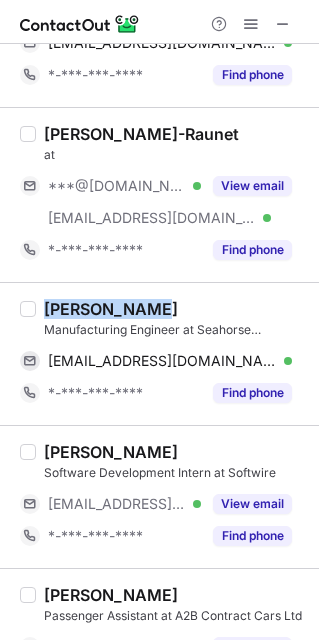 click on "Kaartikeyan Ramesh" at bounding box center (111, 309) 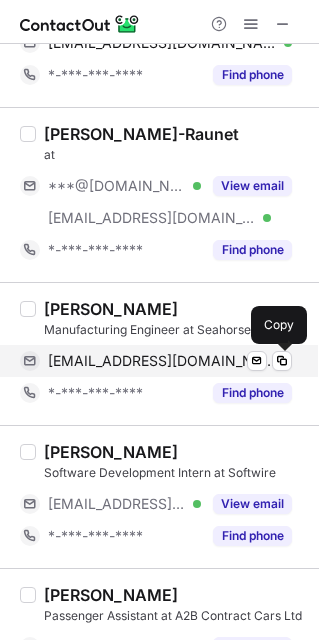 drag, startPoint x: 43, startPoint y: 356, endPoint x: 61, endPoint y: 381, distance: 30.805843 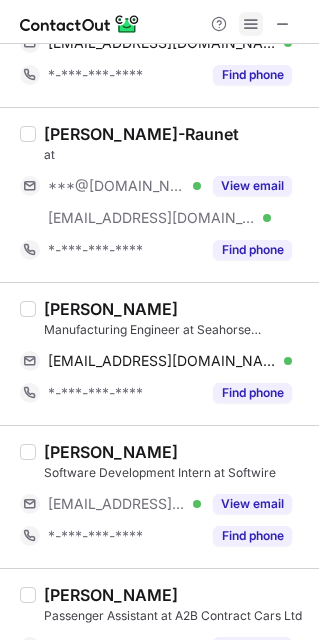 click at bounding box center (251, 24) 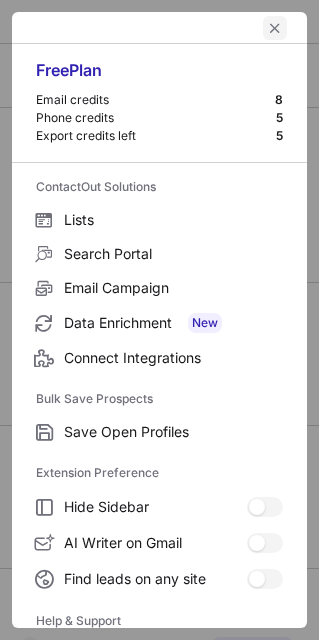 click at bounding box center [275, 28] 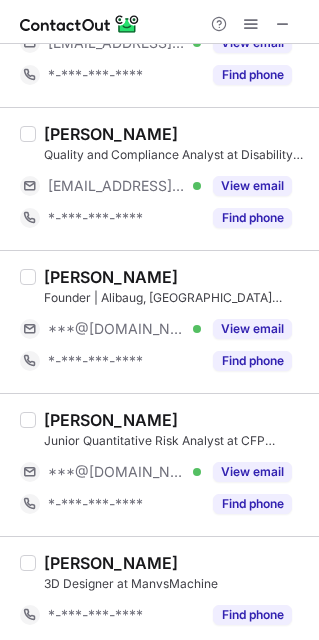 scroll, scrollTop: 2736, scrollLeft: 0, axis: vertical 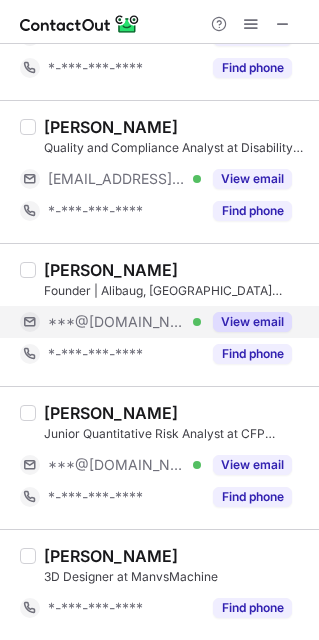 click on "View email" at bounding box center (246, 322) 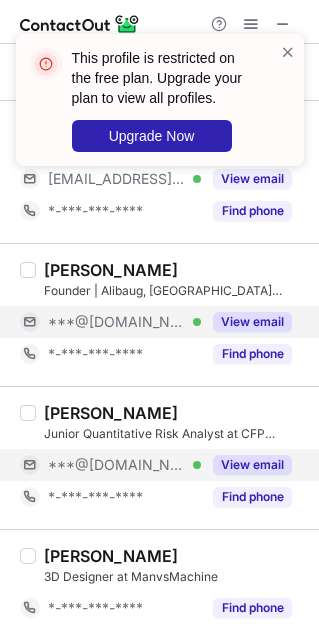 click on "View email" at bounding box center [252, 465] 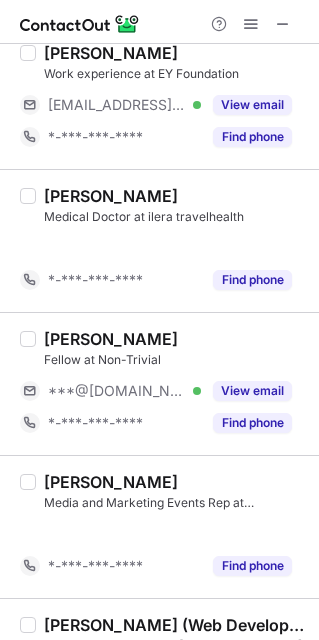 scroll, scrollTop: 468, scrollLeft: 0, axis: vertical 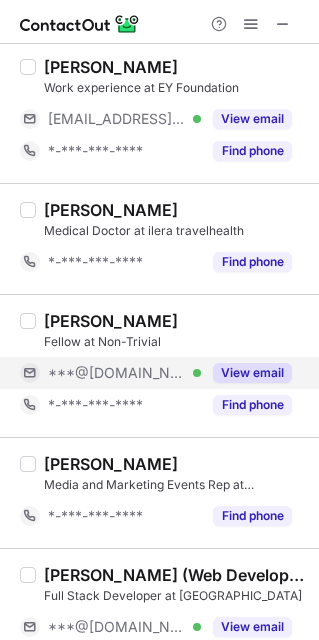click on "View email" at bounding box center [252, 373] 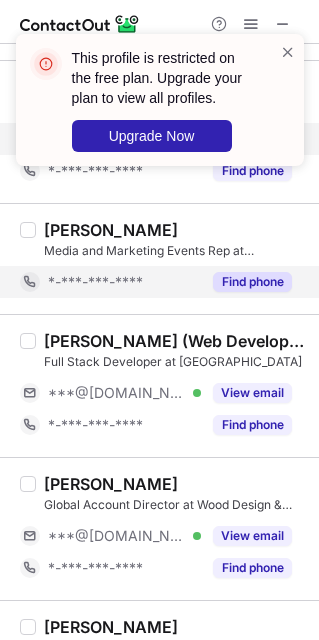 scroll, scrollTop: 718, scrollLeft: 0, axis: vertical 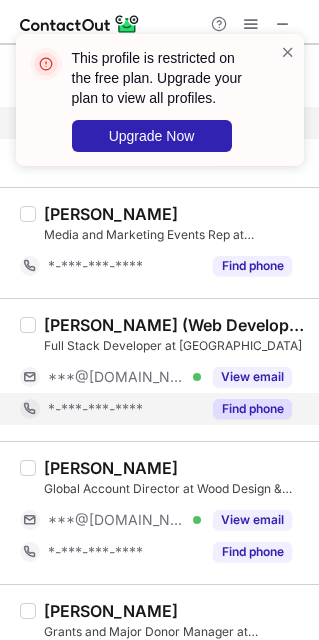 drag, startPoint x: 217, startPoint y: 375, endPoint x: 123, endPoint y: 408, distance: 99.62429 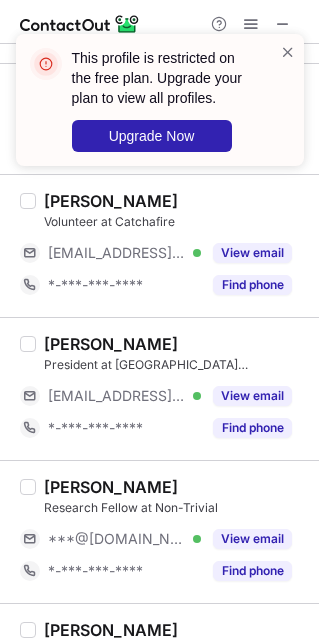 scroll, scrollTop: 2218, scrollLeft: 0, axis: vertical 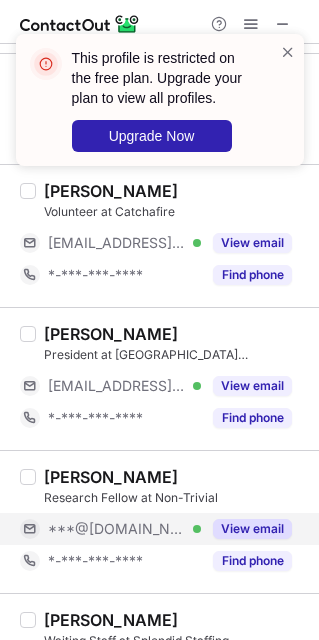 click on "View email" at bounding box center (252, 529) 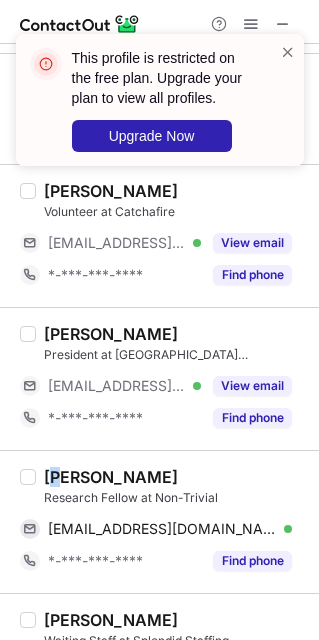 click on "Eric Ayivor" at bounding box center [111, 477] 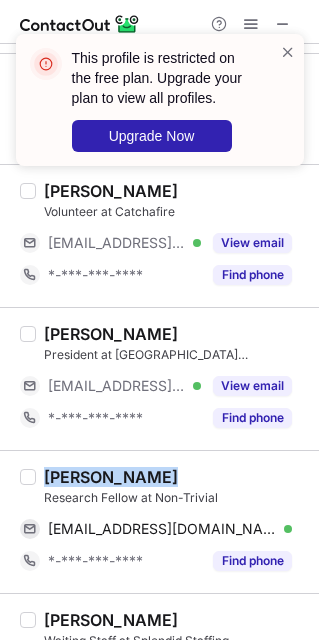 click on "Eric Ayivor" at bounding box center [111, 477] 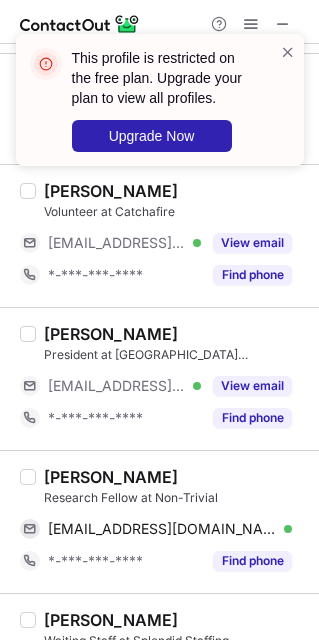 click on "Eric Ayivor" at bounding box center (111, 477) 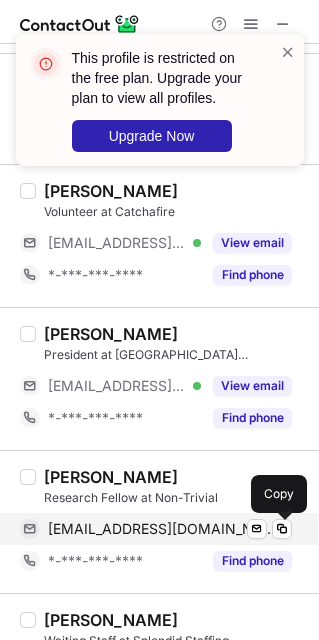 click on "spurlseafc@gmail.com" at bounding box center (162, 529) 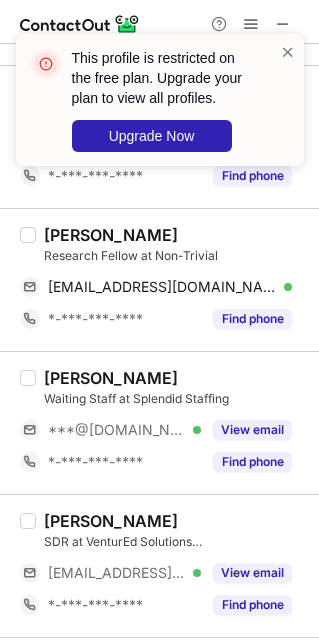 scroll, scrollTop: 2469, scrollLeft: 0, axis: vertical 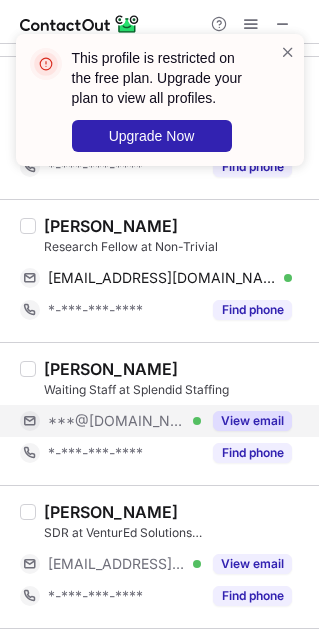 click on "View email" at bounding box center (252, 421) 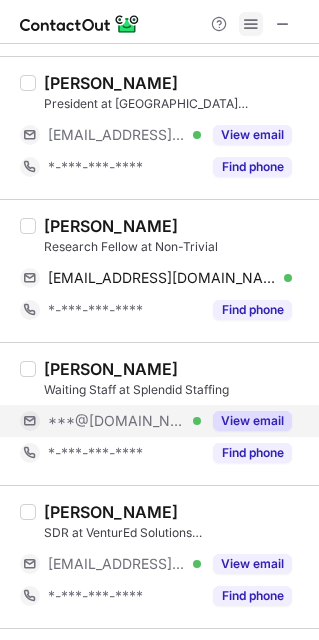 click at bounding box center (251, 24) 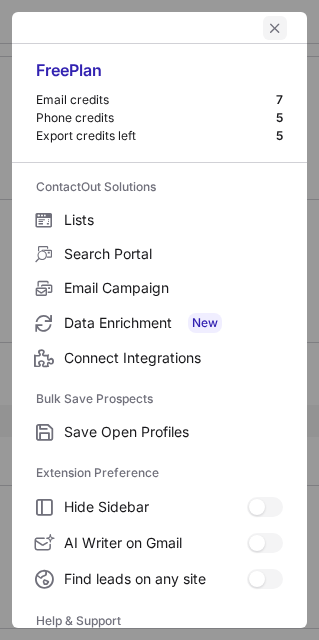 click at bounding box center [275, 28] 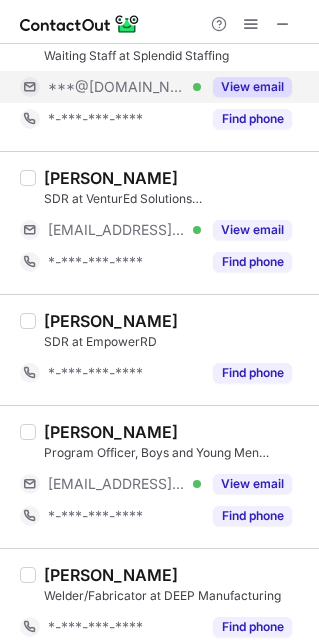 scroll, scrollTop: 2832, scrollLeft: 0, axis: vertical 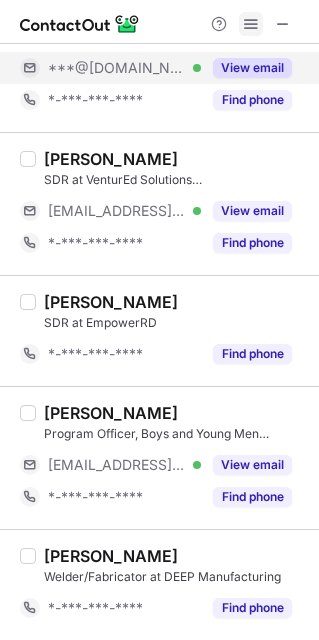click at bounding box center [251, 24] 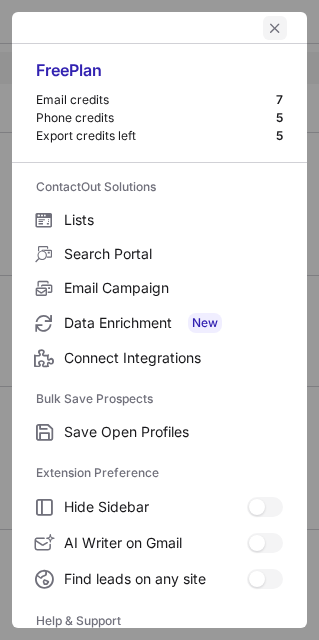 click at bounding box center (275, 28) 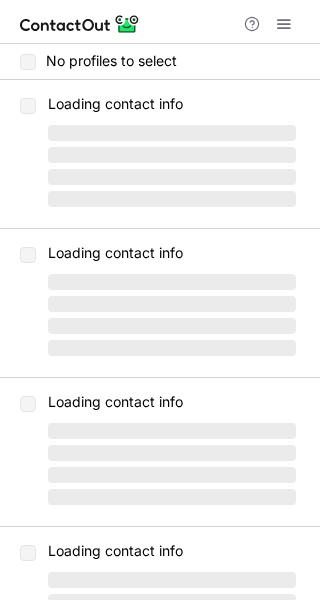 scroll, scrollTop: 0, scrollLeft: 0, axis: both 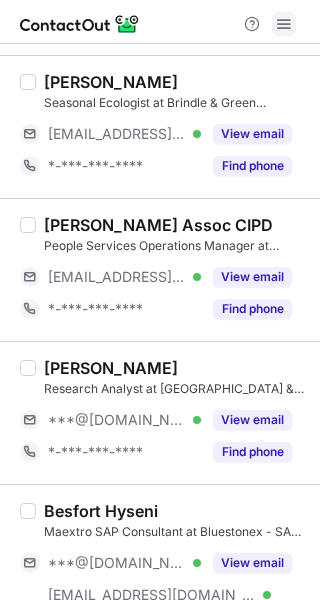 click at bounding box center (284, 24) 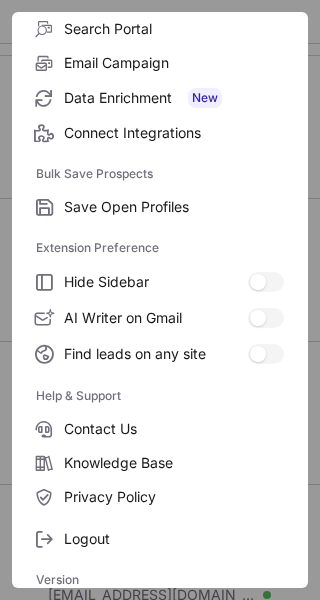 scroll, scrollTop: 233, scrollLeft: 0, axis: vertical 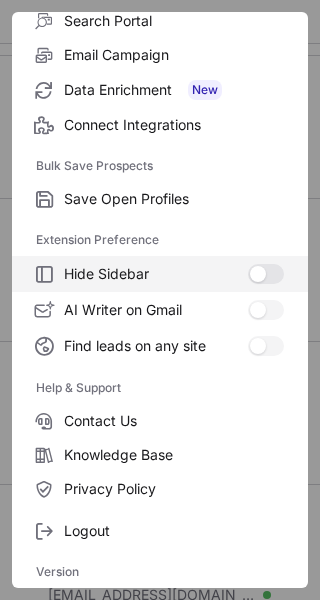 click at bounding box center (266, 274) 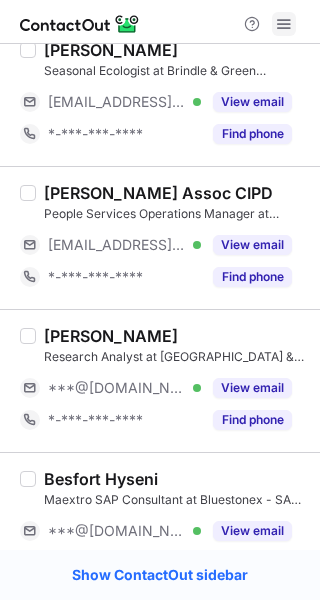 click at bounding box center (284, 24) 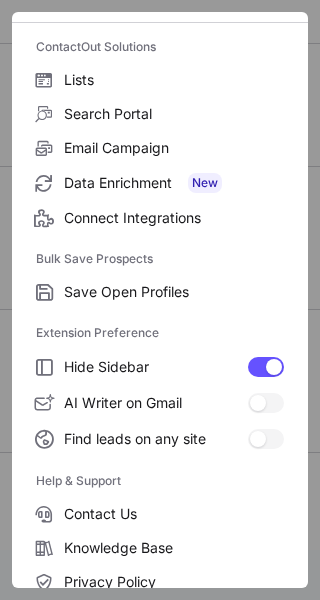 scroll, scrollTop: 233, scrollLeft: 0, axis: vertical 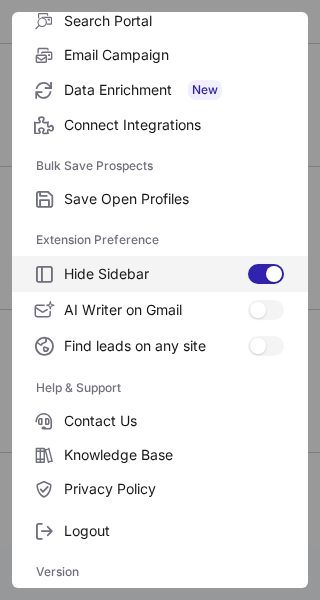 click at bounding box center [274, 274] 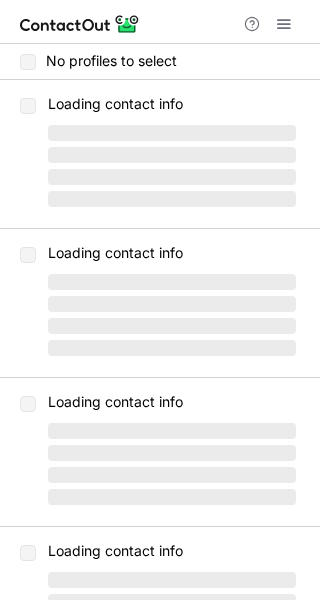 scroll, scrollTop: 0, scrollLeft: 0, axis: both 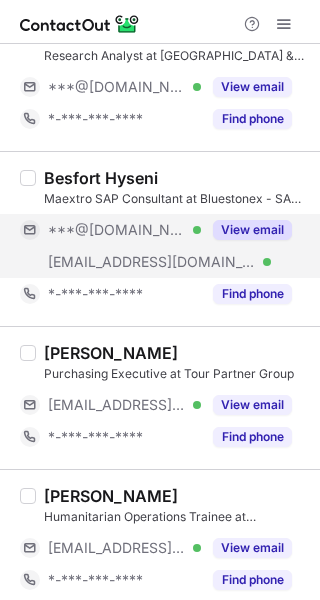 click on "View email" at bounding box center [252, 230] 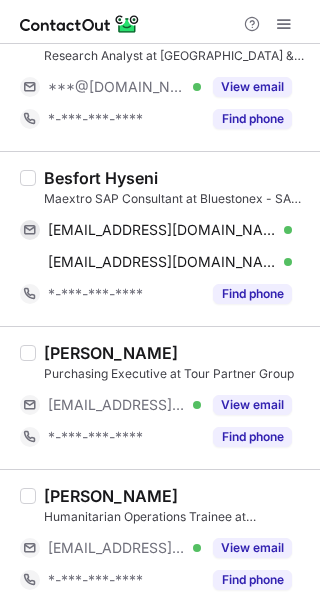 click on "Besfort Hyseni" at bounding box center [101, 178] 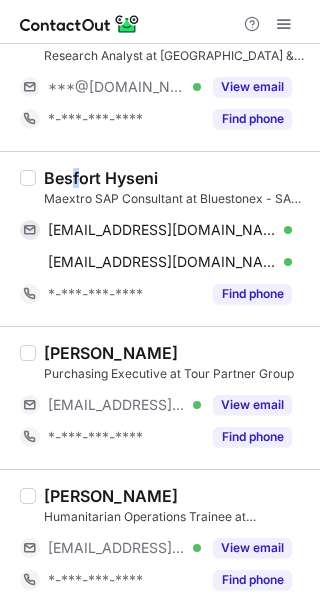 click on "Besfort Hyseni" at bounding box center (101, 178) 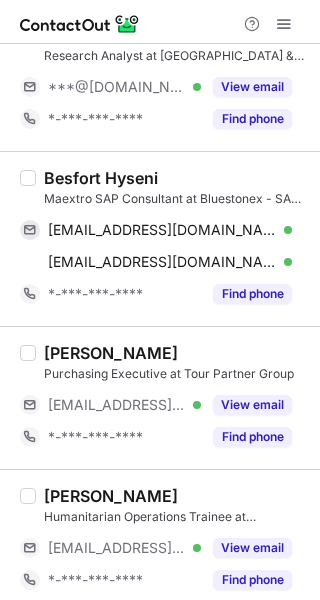 click on "Besfort Hyseni" at bounding box center [101, 178] 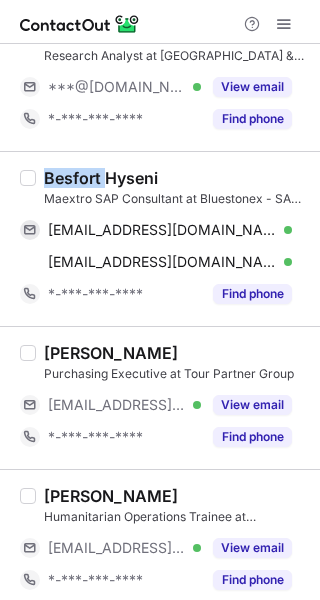 click on "Besfort Hyseni" at bounding box center (101, 178) 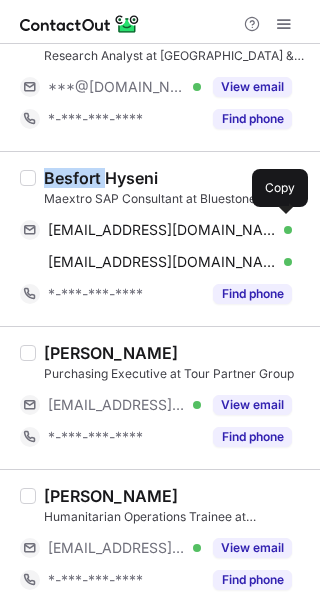 drag, startPoint x: 169, startPoint y: 215, endPoint x: 316, endPoint y: 263, distance: 154.63829 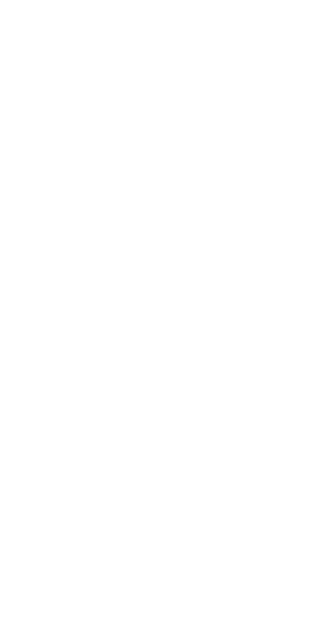scroll, scrollTop: 0, scrollLeft: 0, axis: both 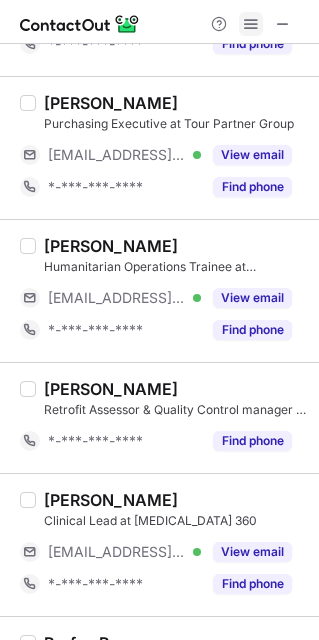 click at bounding box center (251, 24) 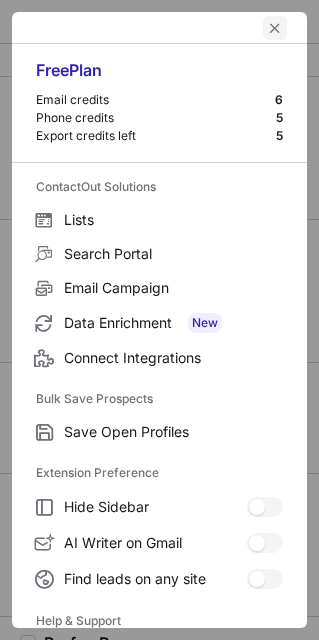 click at bounding box center (275, 28) 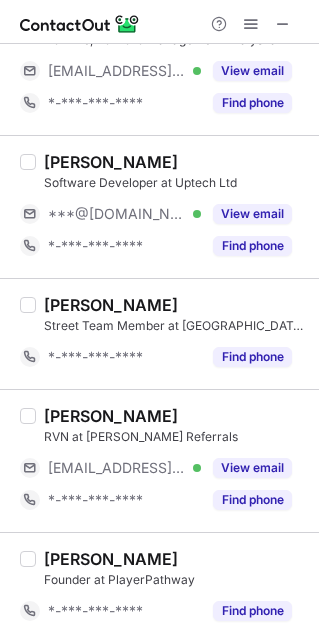 scroll, scrollTop: 1468, scrollLeft: 0, axis: vertical 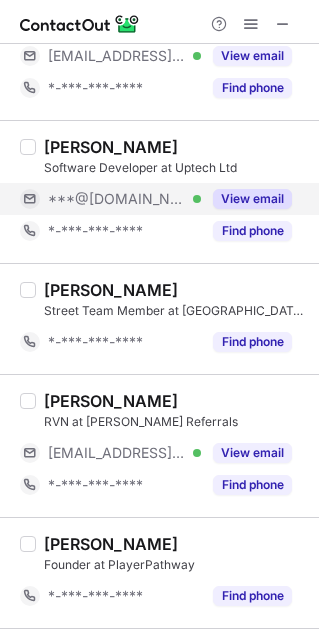 click on "View email" at bounding box center (246, 199) 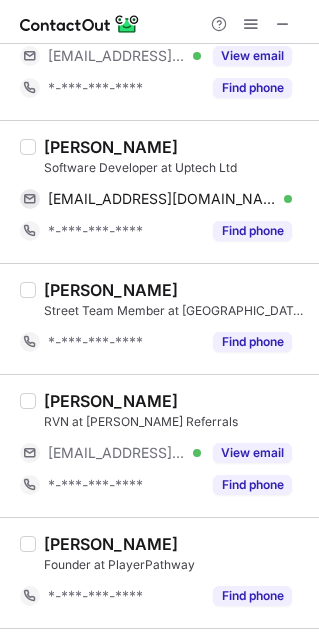 click on "[PERSON_NAME]" at bounding box center (111, 147) 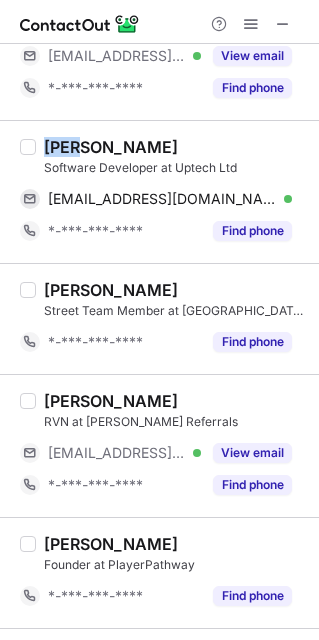 click on "[PERSON_NAME]" at bounding box center (111, 147) 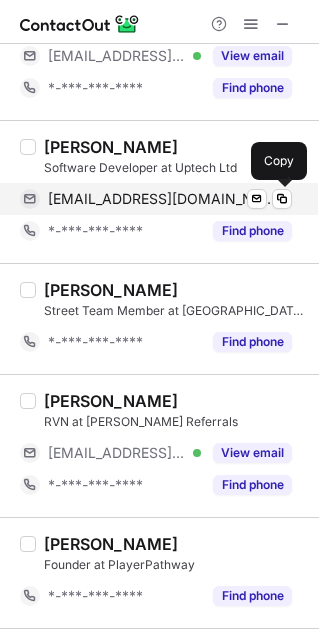 click on "[EMAIL_ADDRESS][DOMAIN_NAME]" at bounding box center (162, 199) 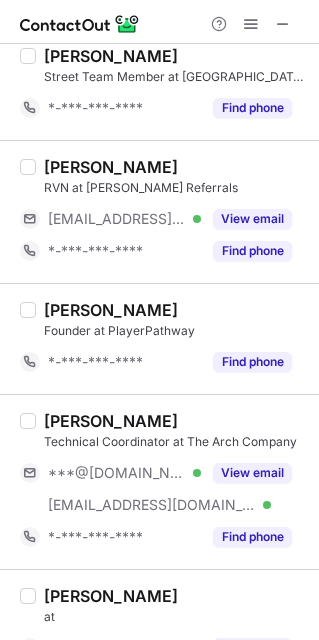 scroll, scrollTop: 1719, scrollLeft: 0, axis: vertical 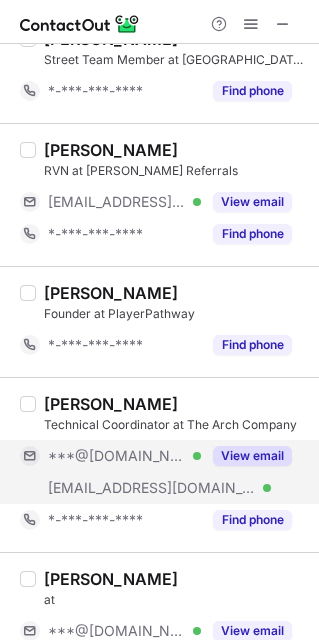 click on "View email" at bounding box center [252, 456] 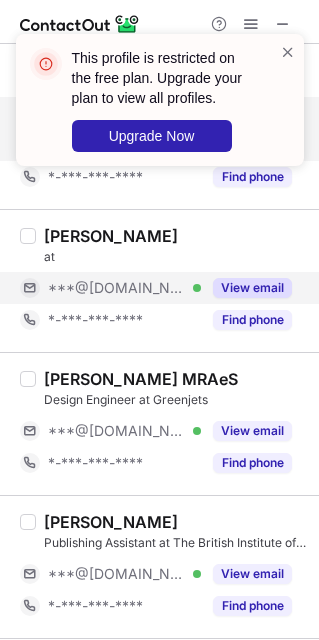 scroll, scrollTop: 2218, scrollLeft: 0, axis: vertical 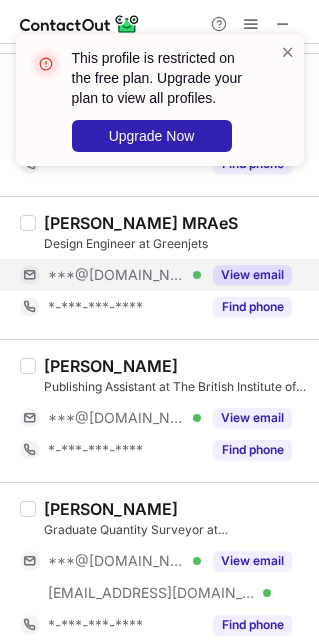click on "View email" at bounding box center [252, 275] 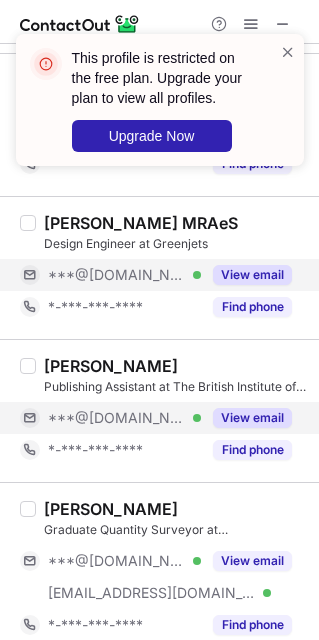 click on "View email" at bounding box center [252, 418] 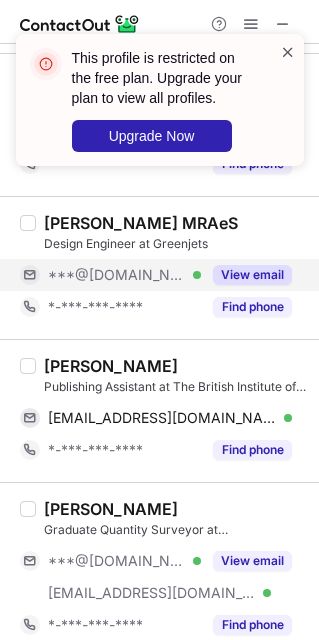 click at bounding box center (288, 52) 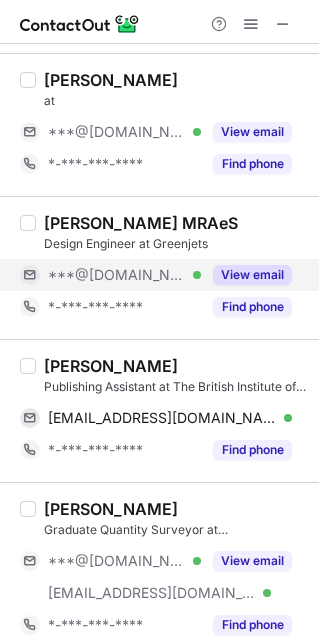 click on "This profile is restricted on the free plan. Upgrade your plan to view all profiles. Upgrade Now Help & Support Select all (25) Toqa AbuBaker Associate Software Engineer at Automata *-***-***-**** Find phone [PERSON_NAME] Seasonal Ecologist at Brindle & Green Environmental Consultants [EMAIL_ADDRESS][DOMAIN_NAME] Verified View email *-***-***-**** Find phone [PERSON_NAME] Assoc CIPD People Services Operations Manager at Salvation Army Homes [EMAIL_ADDRESS][DOMAIN_NAME] Verified View email *-***-***-**** Find phone [PERSON_NAME] Research Analyst at [GEOGRAPHIC_DATA] & Holyport College Investment Club ***@[DOMAIN_NAME] Verified View email *-***-***-**** Find phone Besfort Hyseni Maextro SAP Consultant at Bluestonex - SAP BTP Factory and Data Management Software ***@[DOMAIN_NAME] Verified [EMAIL_ADDRESS][DOMAIN_NAME] Verified View email *-***-***-**** Find phone [PERSON_NAME] Executive at Tour Partner Group [EMAIL_ADDRESS][DOMAIN_NAME] Verified View email *-***-***-**** Find phone [PERSON_NAME] Humanitarian Operations Trainee at [GEOGRAPHIC_DATA]-Med Copy" at bounding box center (159, 320) 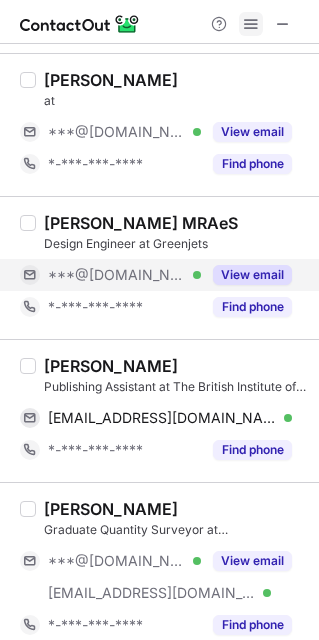 click at bounding box center (251, 24) 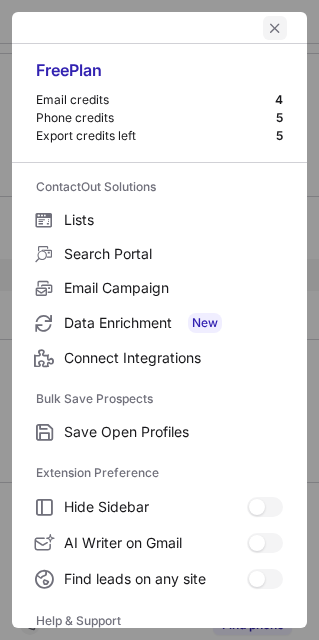 click at bounding box center [275, 28] 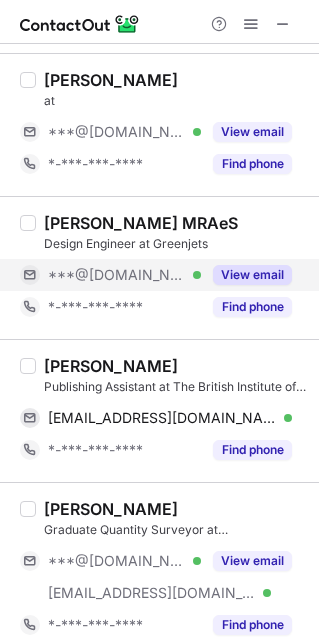click on "[PERSON_NAME]" at bounding box center (111, 366) 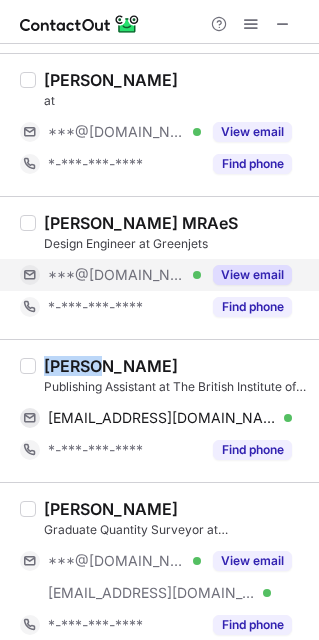 click on "[PERSON_NAME]" at bounding box center (111, 366) 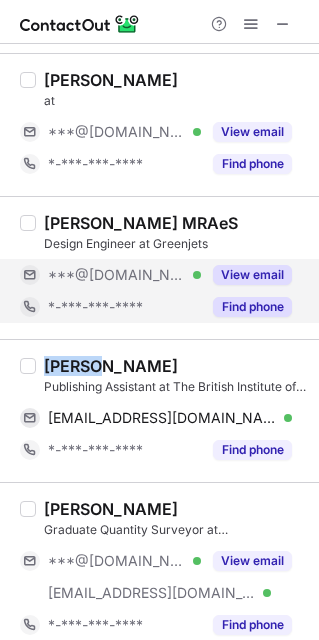 copy on "[PERSON_NAME]" 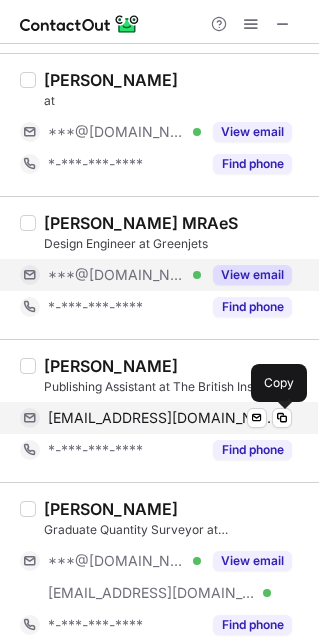 click on "[EMAIL_ADDRESS][DOMAIN_NAME]" at bounding box center (162, 418) 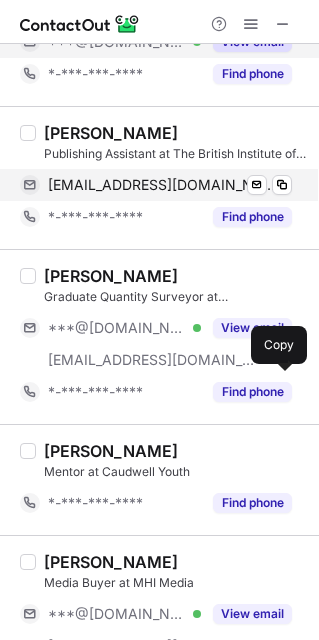 scroll, scrollTop: 2469, scrollLeft: 0, axis: vertical 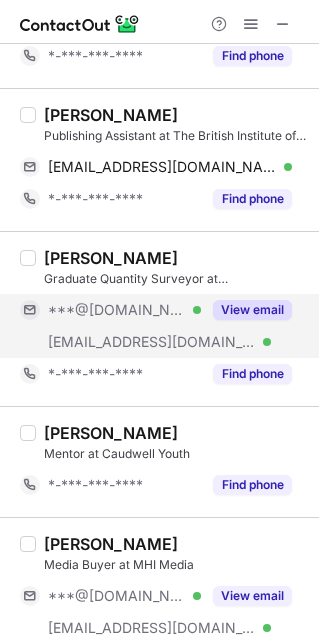 click on "View email" at bounding box center [252, 310] 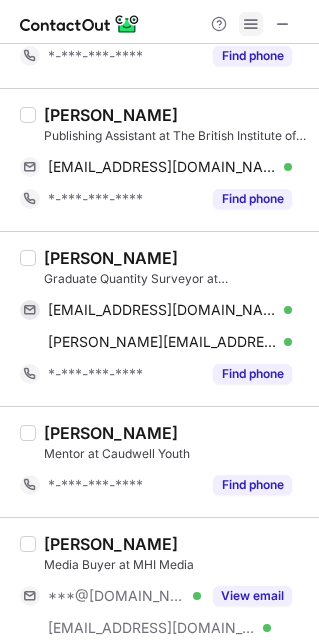 click at bounding box center [251, 24] 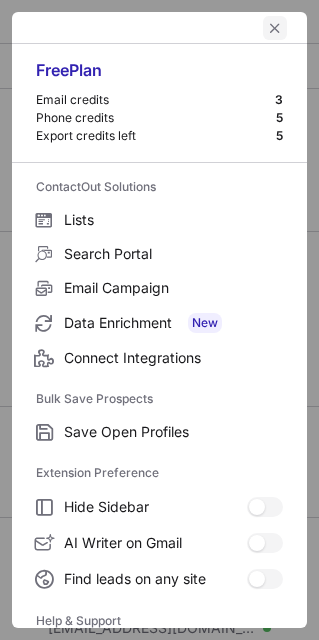 click at bounding box center (275, 28) 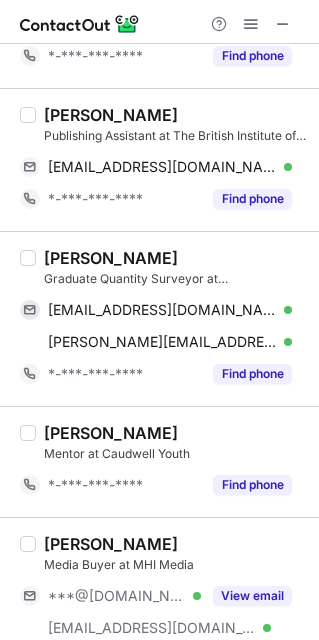 click on "[PERSON_NAME]" at bounding box center [111, 258] 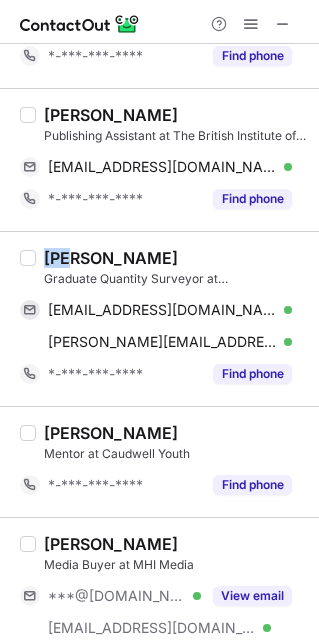 click on "[PERSON_NAME]" at bounding box center (111, 258) 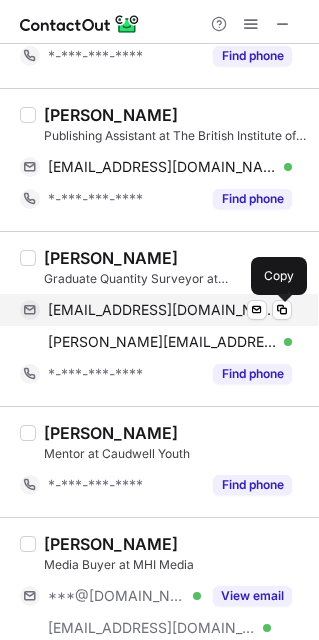 click on "[EMAIL_ADDRESS][DOMAIN_NAME] Verified Send email Copy" at bounding box center [156, 310] 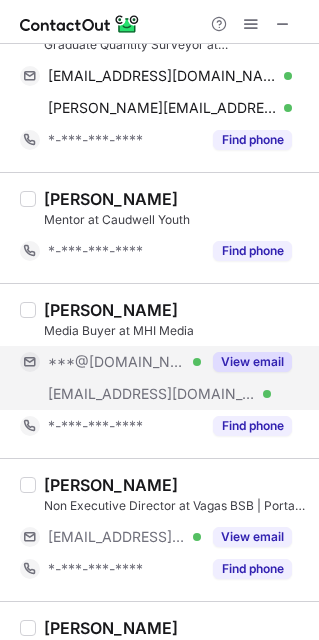 scroll, scrollTop: 2718, scrollLeft: 0, axis: vertical 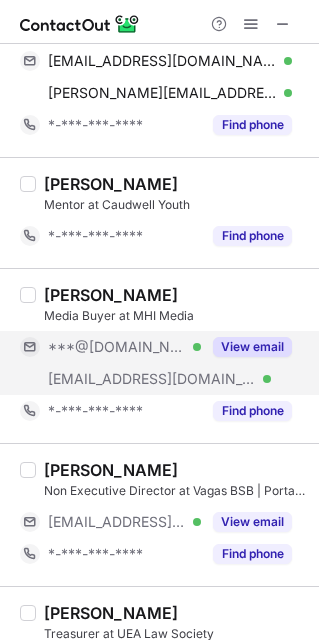 click on "***@[DOMAIN_NAME] Verified" at bounding box center [124, 347] 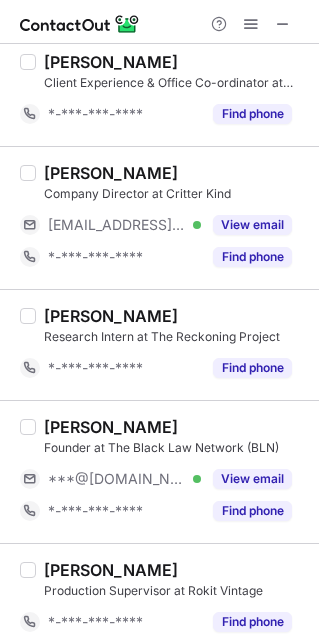 scroll, scrollTop: 1218, scrollLeft: 0, axis: vertical 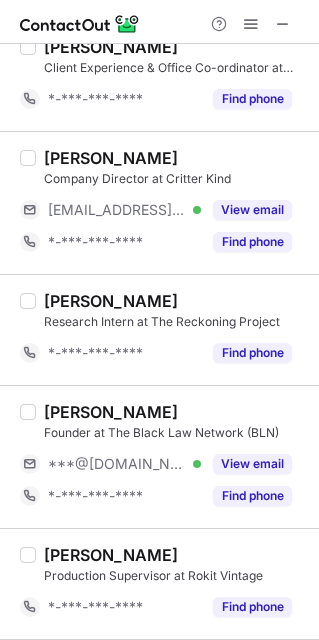 click on "[PERSON_NAME] Founder at The Black Law Network (BLN) ***@[DOMAIN_NAME] Verified View email *-***-***-**** Find phone" at bounding box center (171, 457) 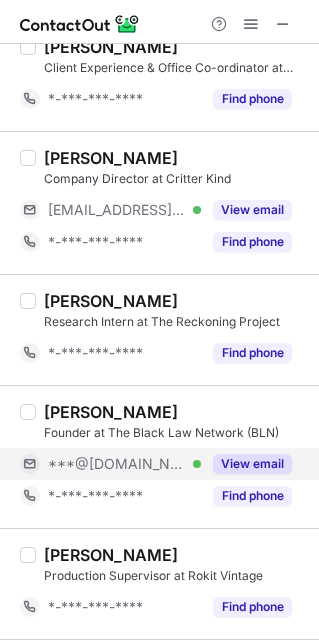 click on "View email" at bounding box center (252, 464) 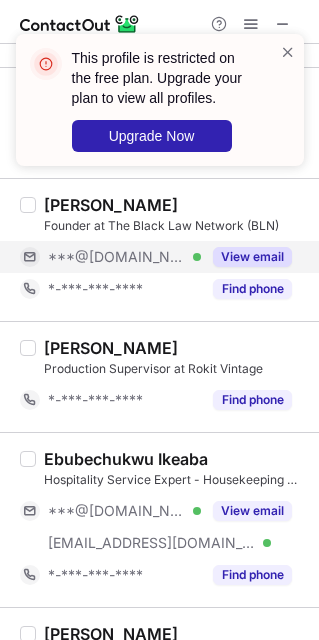 scroll, scrollTop: 1468, scrollLeft: 0, axis: vertical 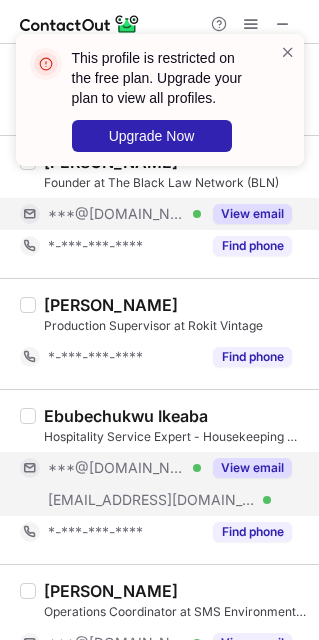 click on "View email" at bounding box center (252, 468) 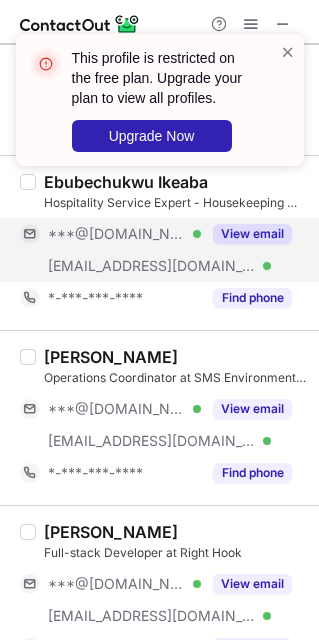 scroll, scrollTop: 1719, scrollLeft: 0, axis: vertical 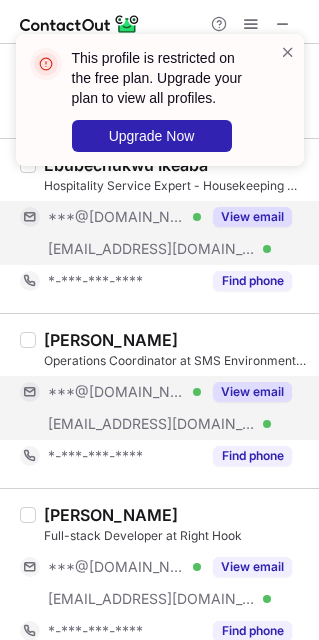 click on "View email" at bounding box center [252, 392] 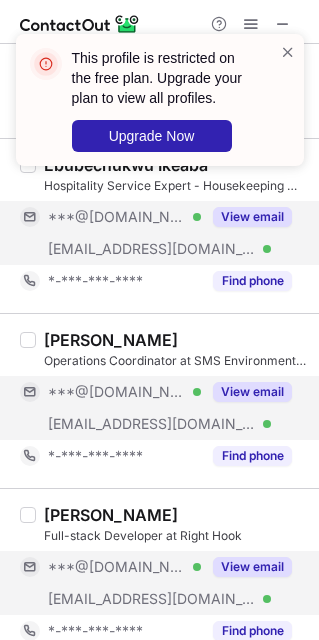 click on "View email" at bounding box center [252, 567] 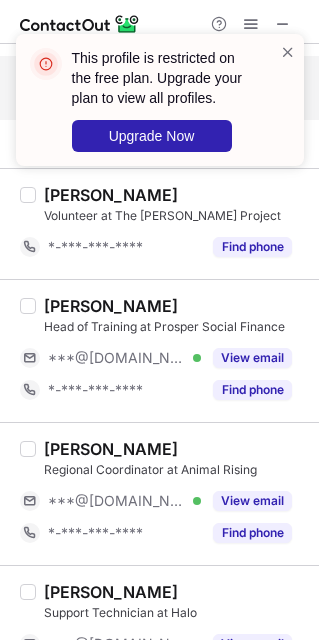 scroll, scrollTop: 2218, scrollLeft: 0, axis: vertical 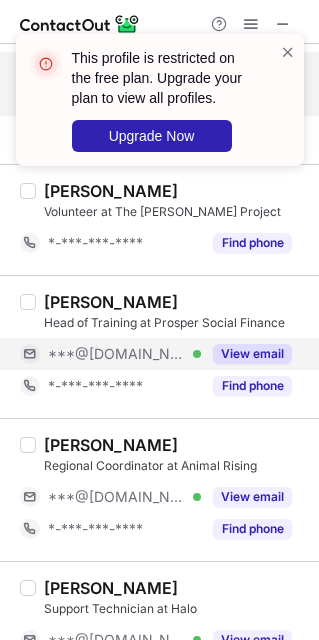 click on "View email" at bounding box center [252, 354] 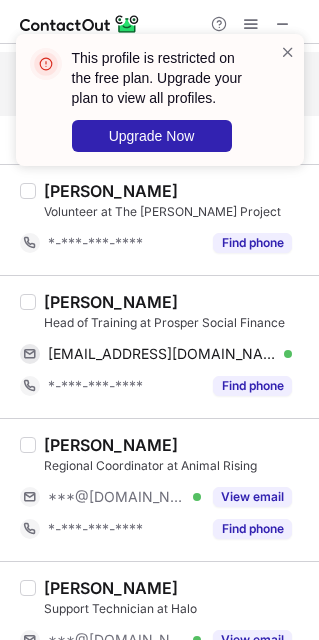 click on "[PERSON_NAME]" at bounding box center (111, 302) 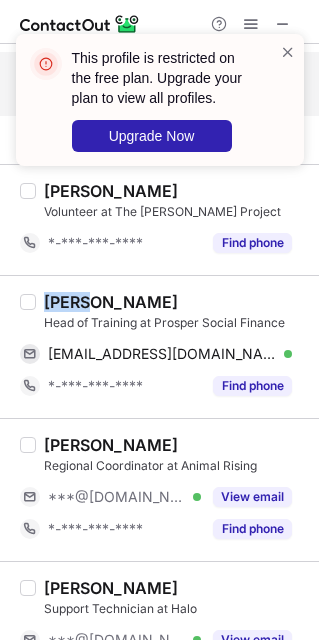 click on "[PERSON_NAME]" at bounding box center (111, 302) 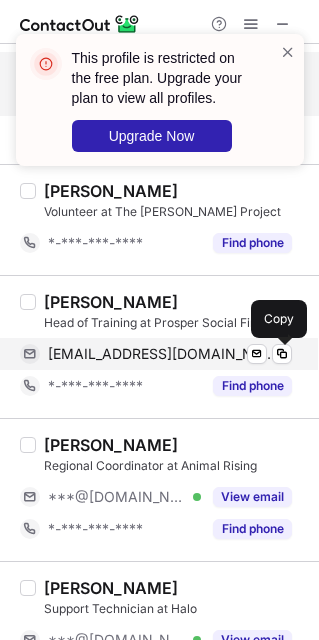 click on "[EMAIL_ADDRESS][DOMAIN_NAME]" at bounding box center (162, 354) 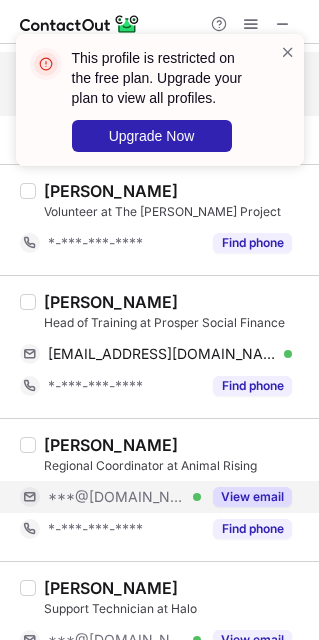 drag, startPoint x: 250, startPoint y: 494, endPoint x: 214, endPoint y: 492, distance: 36.05551 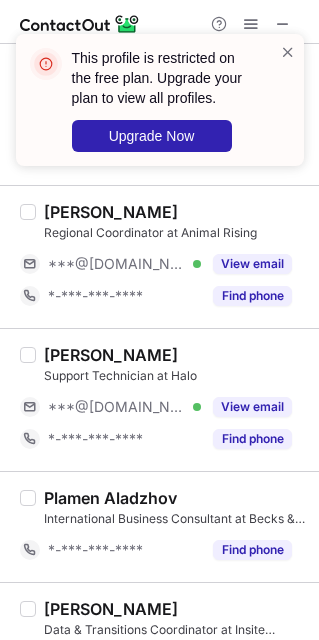 scroll, scrollTop: 2469, scrollLeft: 0, axis: vertical 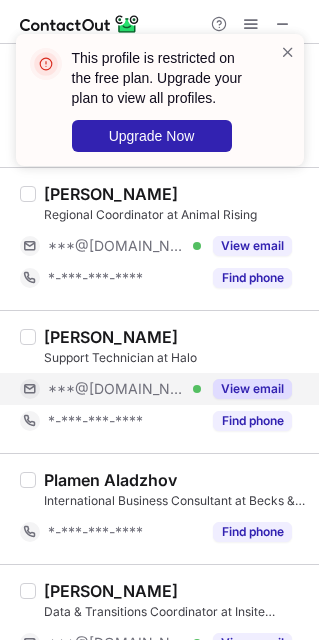 click on "View email" at bounding box center [252, 389] 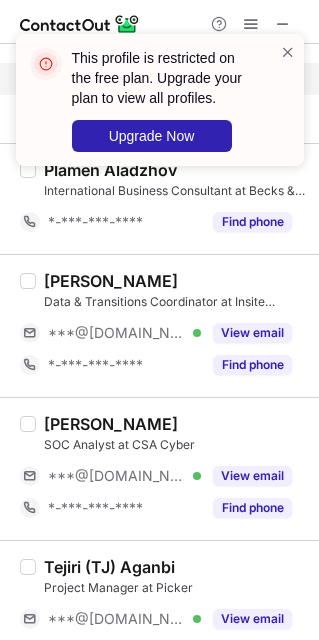 scroll, scrollTop: 2832, scrollLeft: 0, axis: vertical 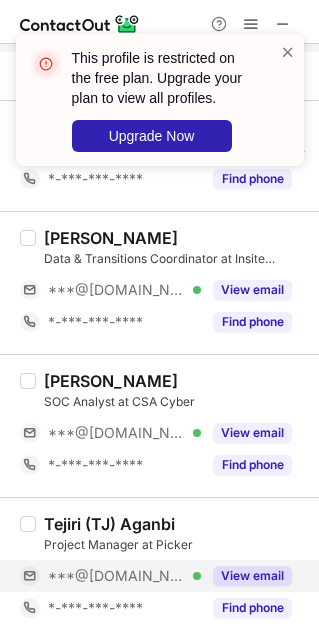 click on "View email" at bounding box center (252, 576) 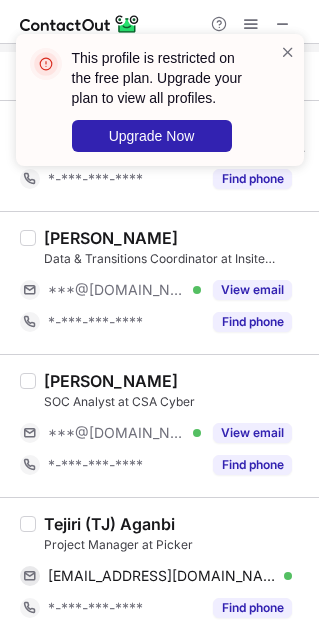 click on "Tejiri (TJ) Aganbi" at bounding box center (109, 524) 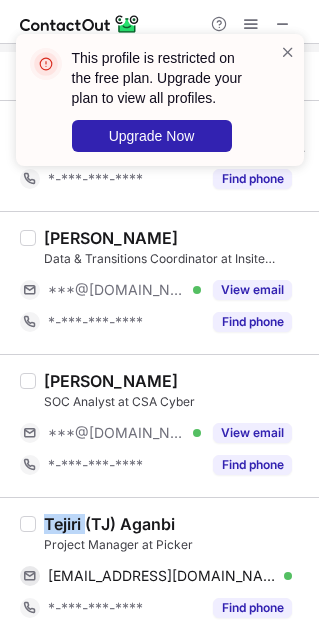 click on "Tejiri (TJ) Aganbi" at bounding box center (109, 524) 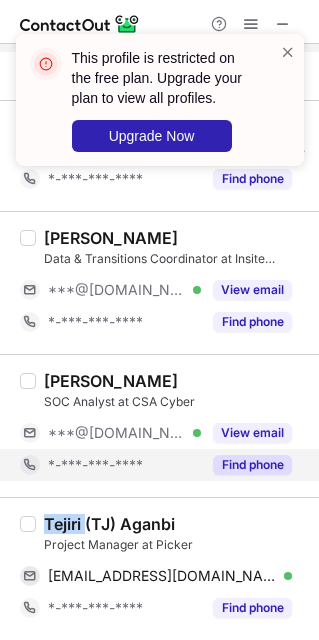 copy on "Tejiri" 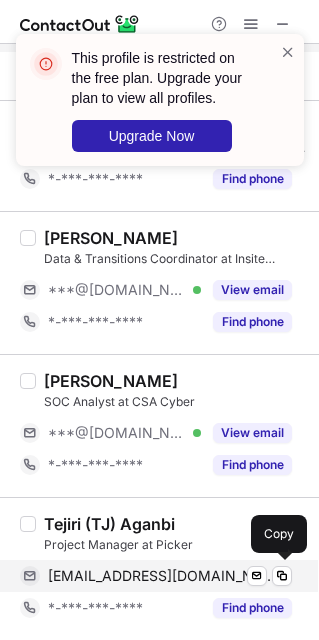 click on "[EMAIL_ADDRESS][DOMAIN_NAME]" at bounding box center [162, 576] 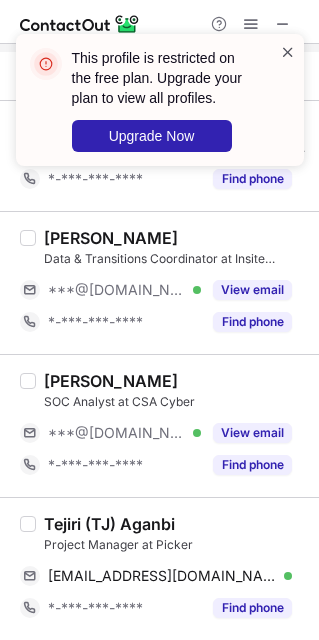 click at bounding box center [288, 52] 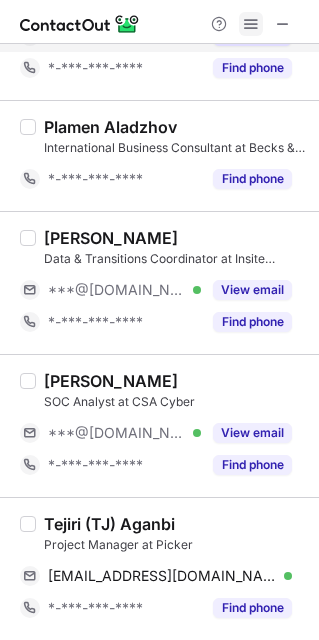 click at bounding box center [251, 24] 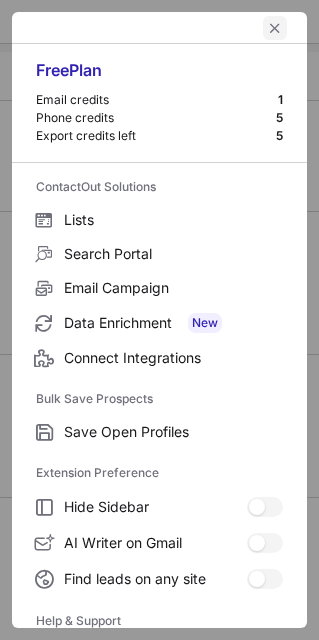 click at bounding box center [275, 28] 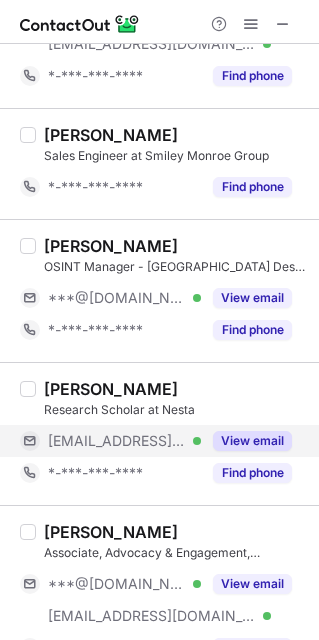 scroll, scrollTop: 1468, scrollLeft: 0, axis: vertical 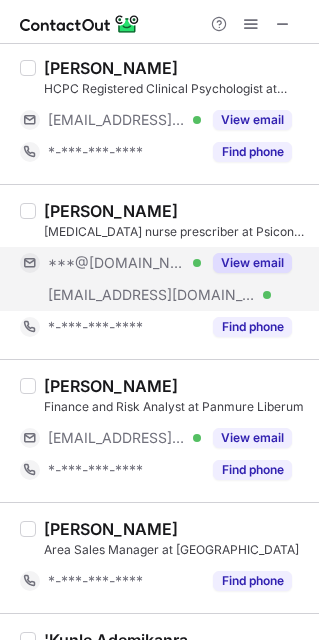 click on "View email" at bounding box center [252, 263] 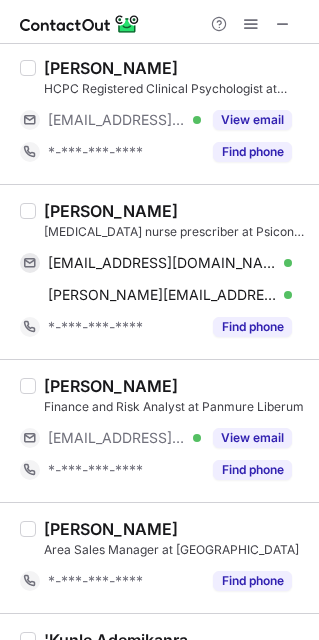 click on "[PERSON_NAME]" at bounding box center [111, 211] 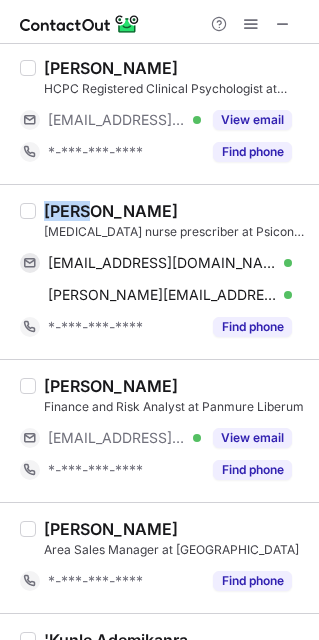 click on "[PERSON_NAME]" at bounding box center [111, 211] 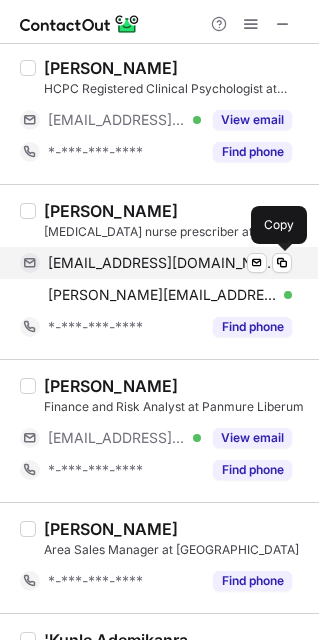 click on "[EMAIL_ADDRESS][DOMAIN_NAME]" at bounding box center (162, 263) 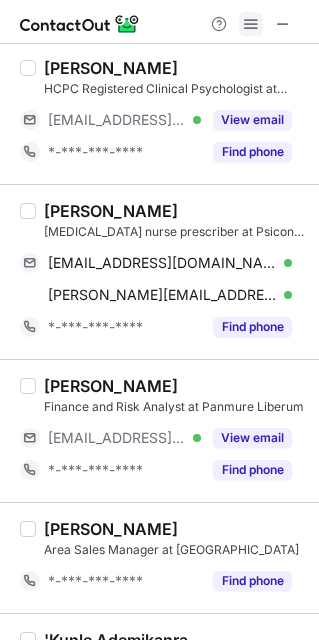 click at bounding box center [251, 24] 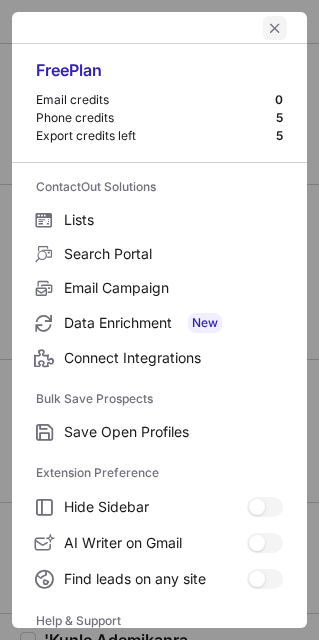 click at bounding box center [275, 28] 